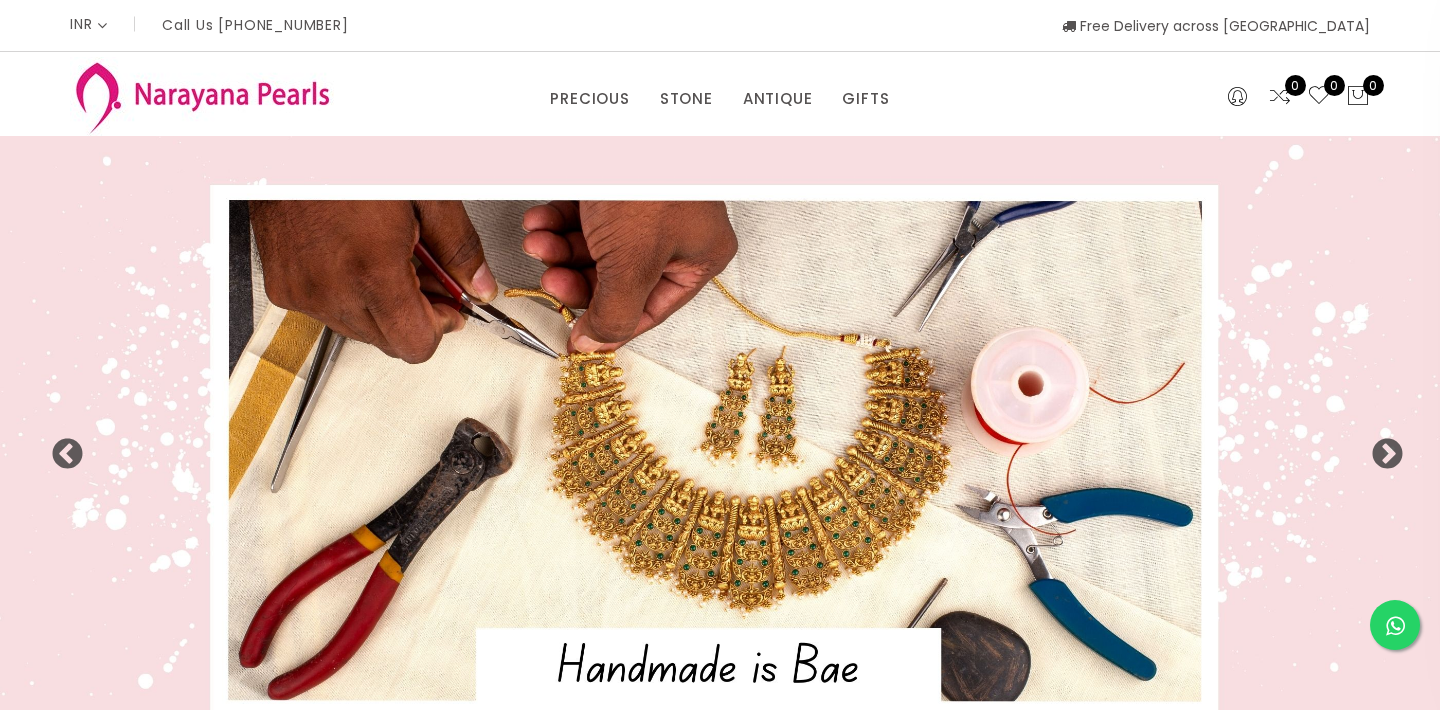 select on "INR" 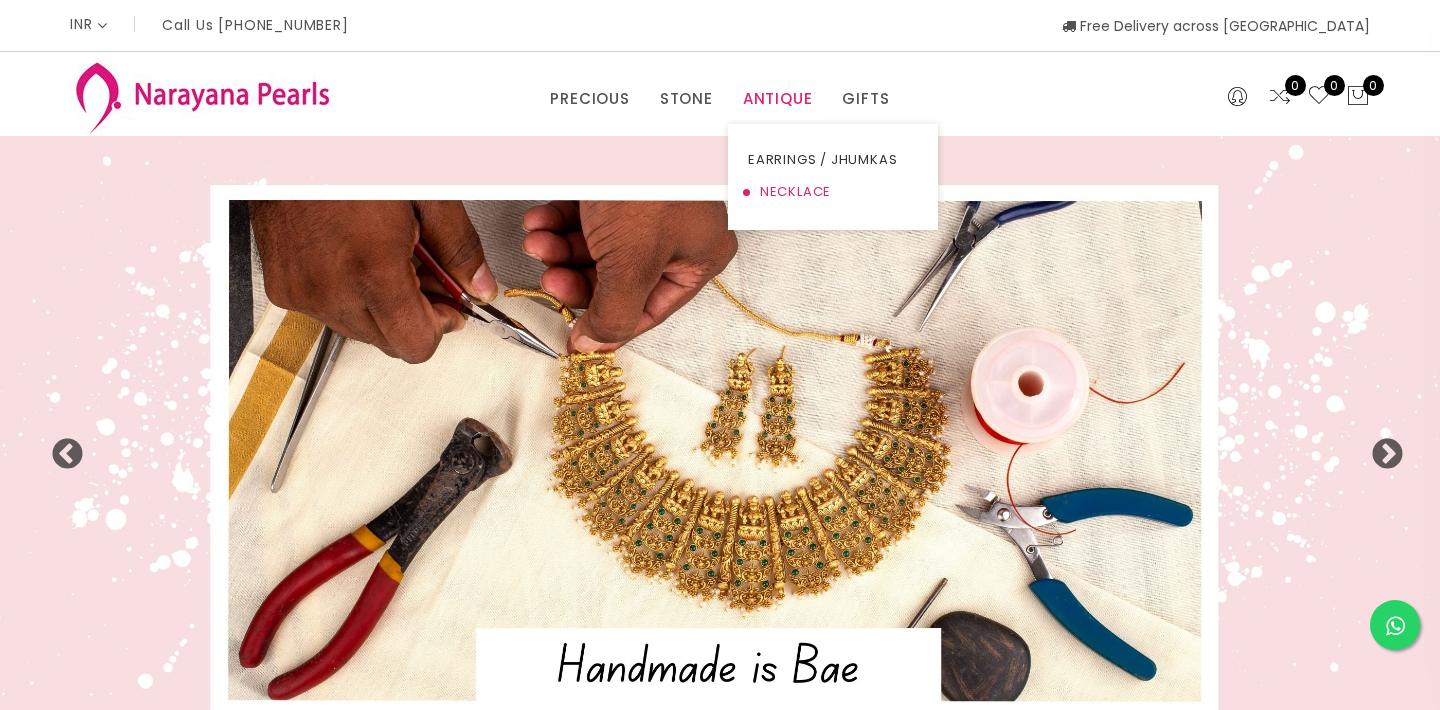 click on "NECKLACE" at bounding box center (833, 192) 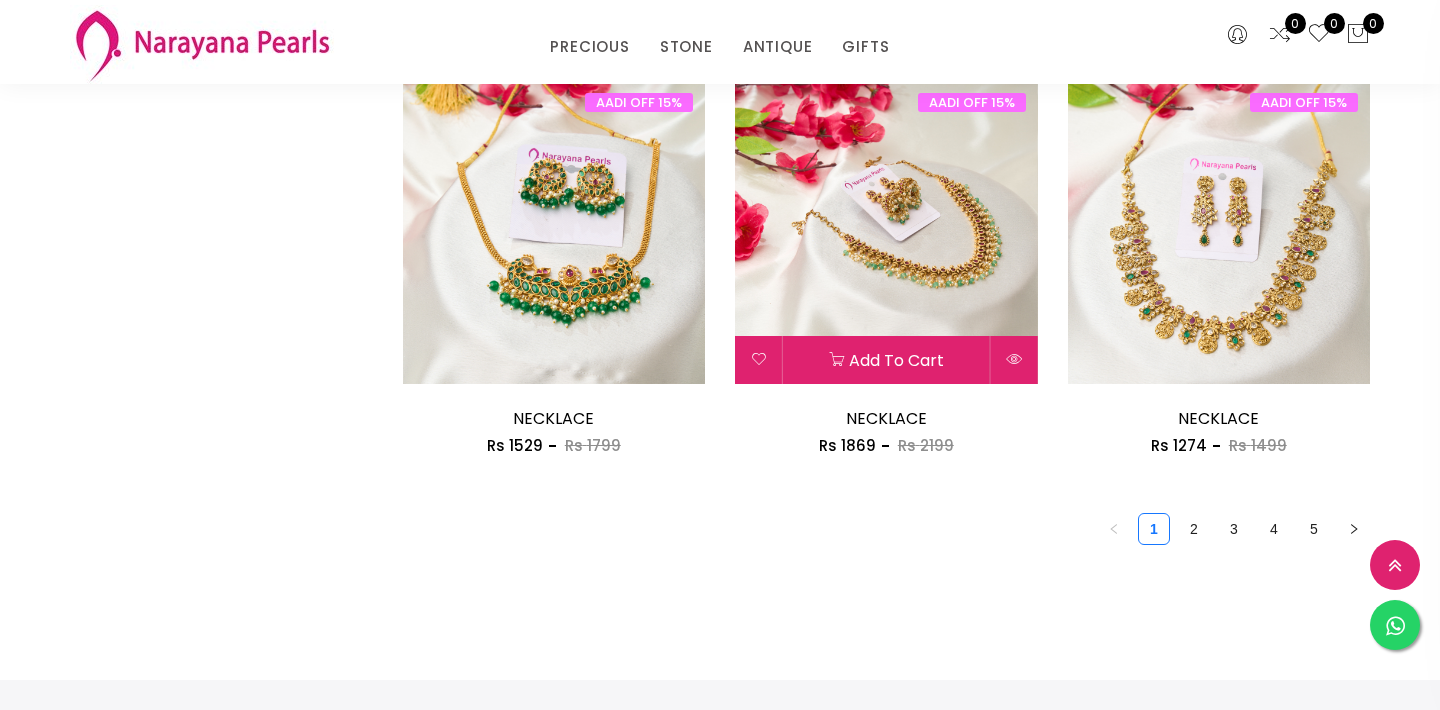 scroll, scrollTop: 2640, scrollLeft: 0, axis: vertical 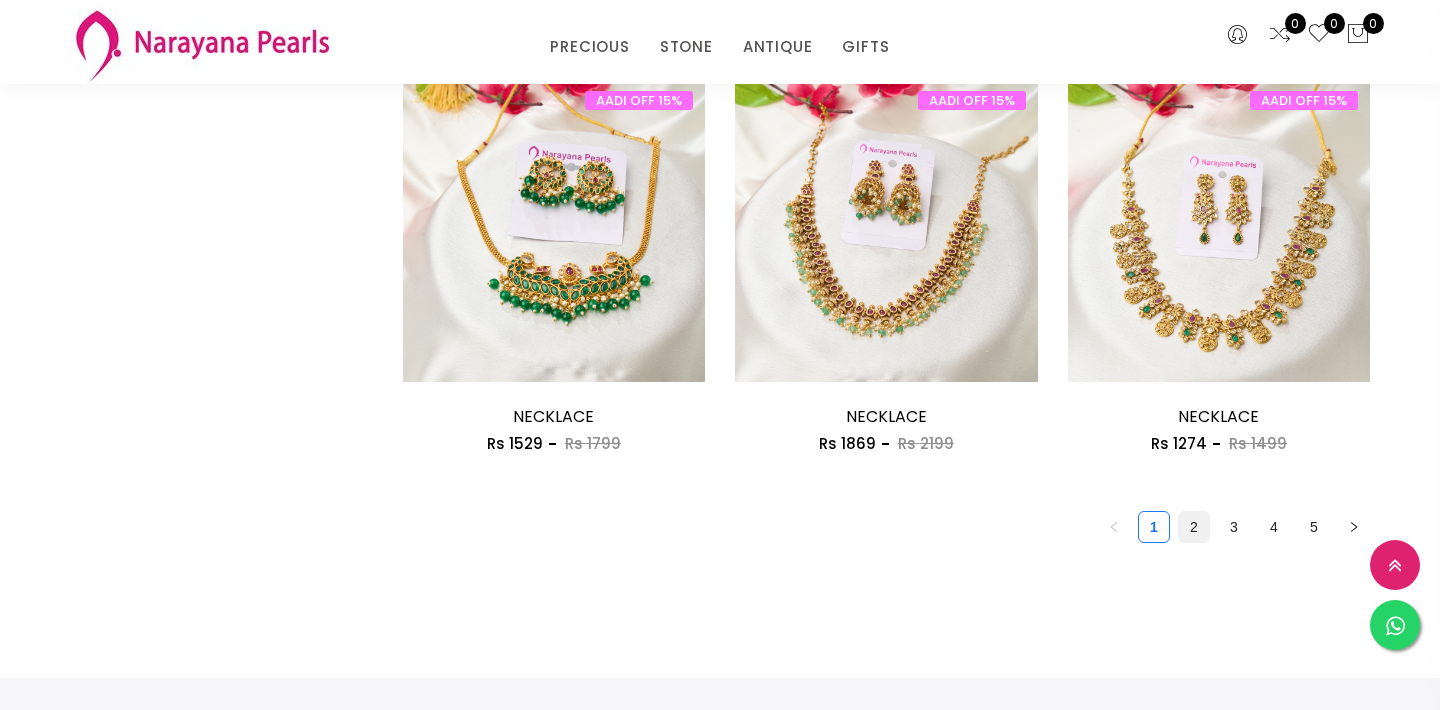 click on "2" at bounding box center [1194, 527] 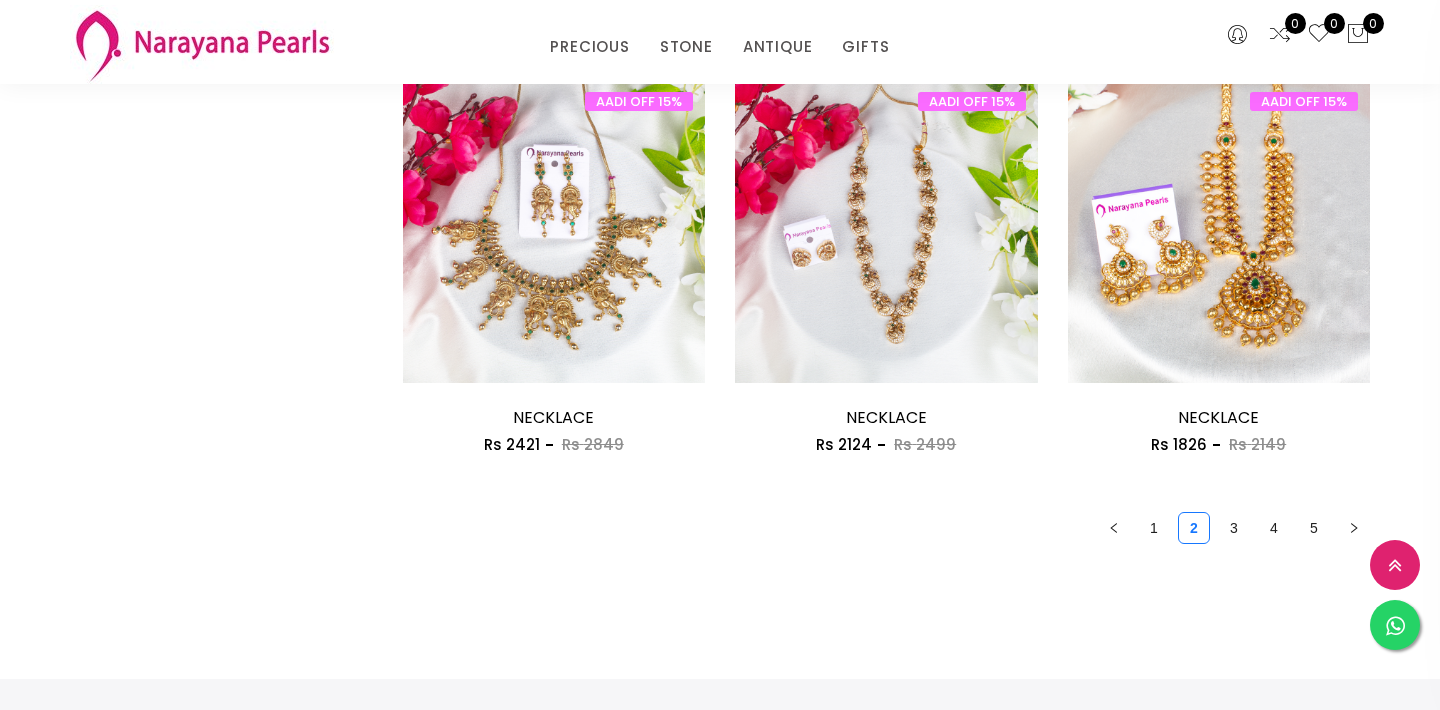 scroll, scrollTop: 2640, scrollLeft: 0, axis: vertical 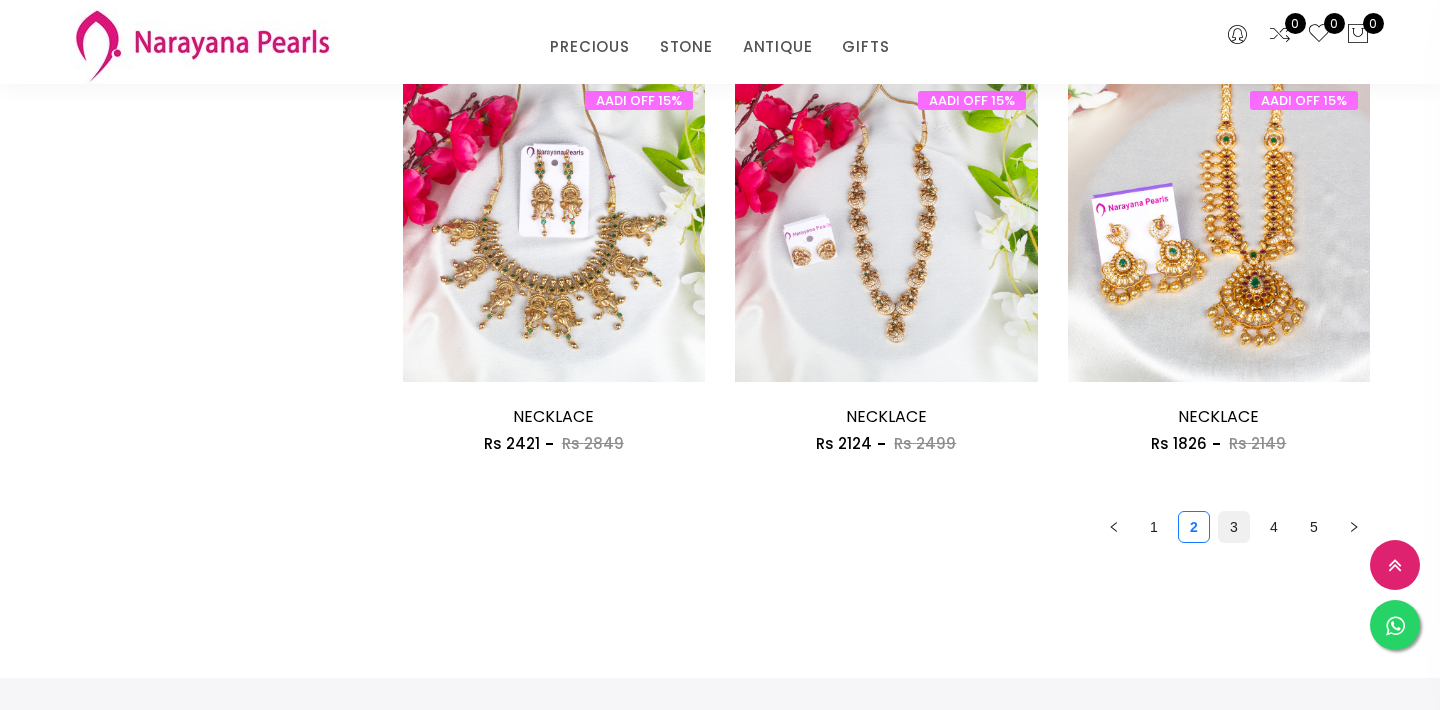 click on "3" at bounding box center [1234, 527] 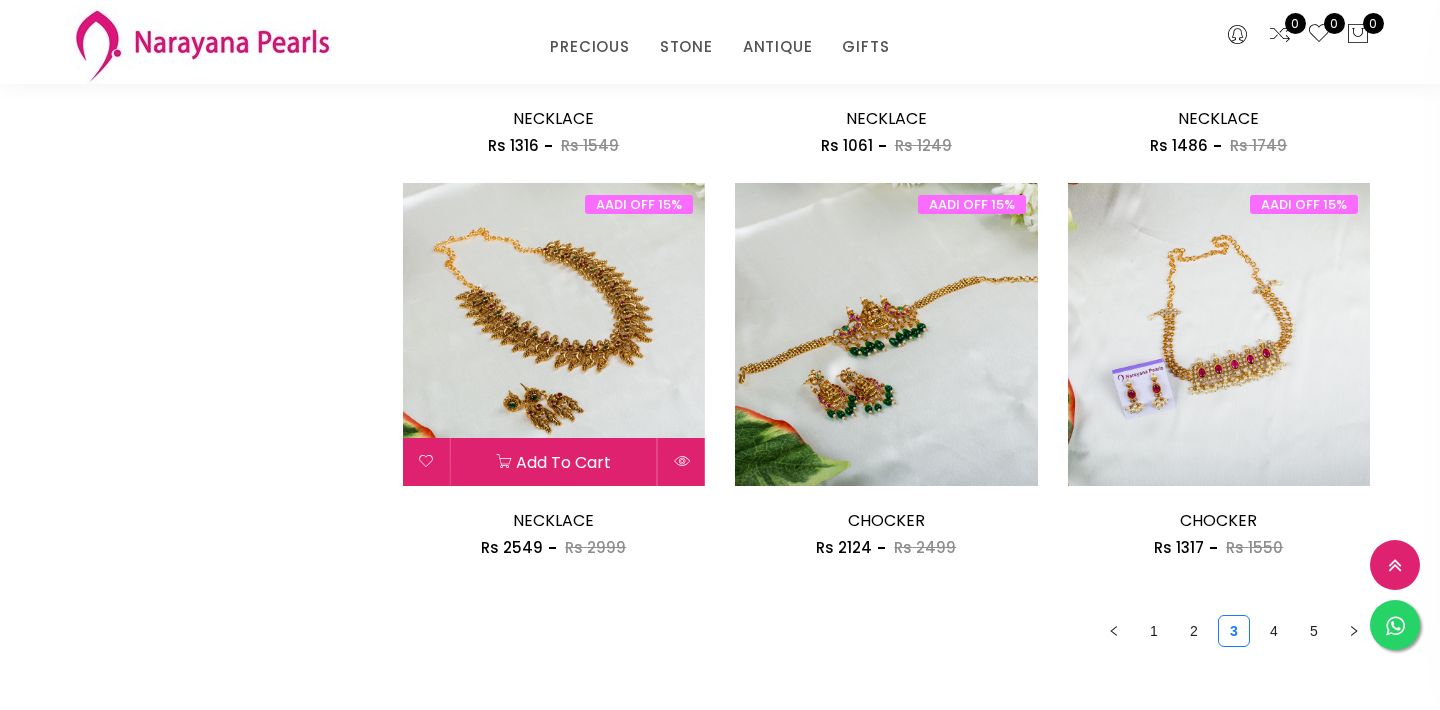 scroll, scrollTop: 2560, scrollLeft: 0, axis: vertical 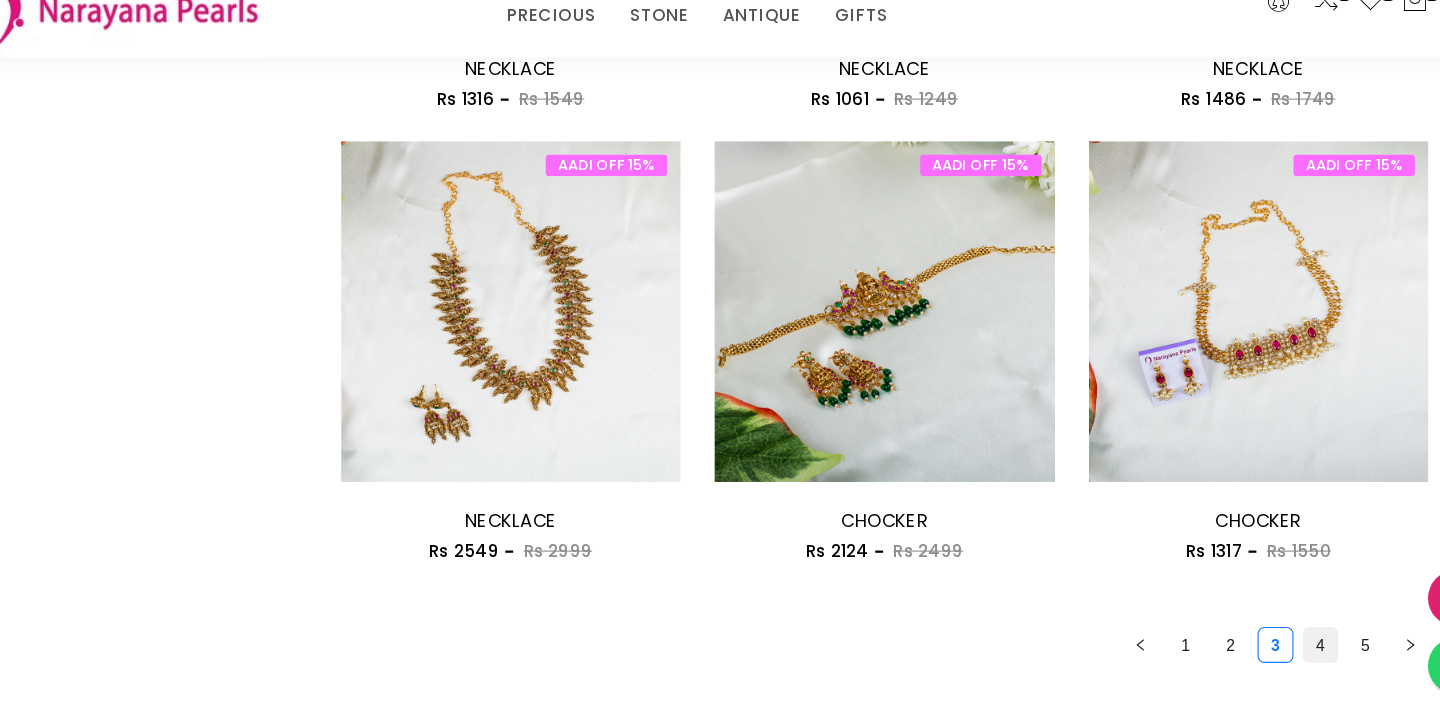 click on "4" at bounding box center [1274, 607] 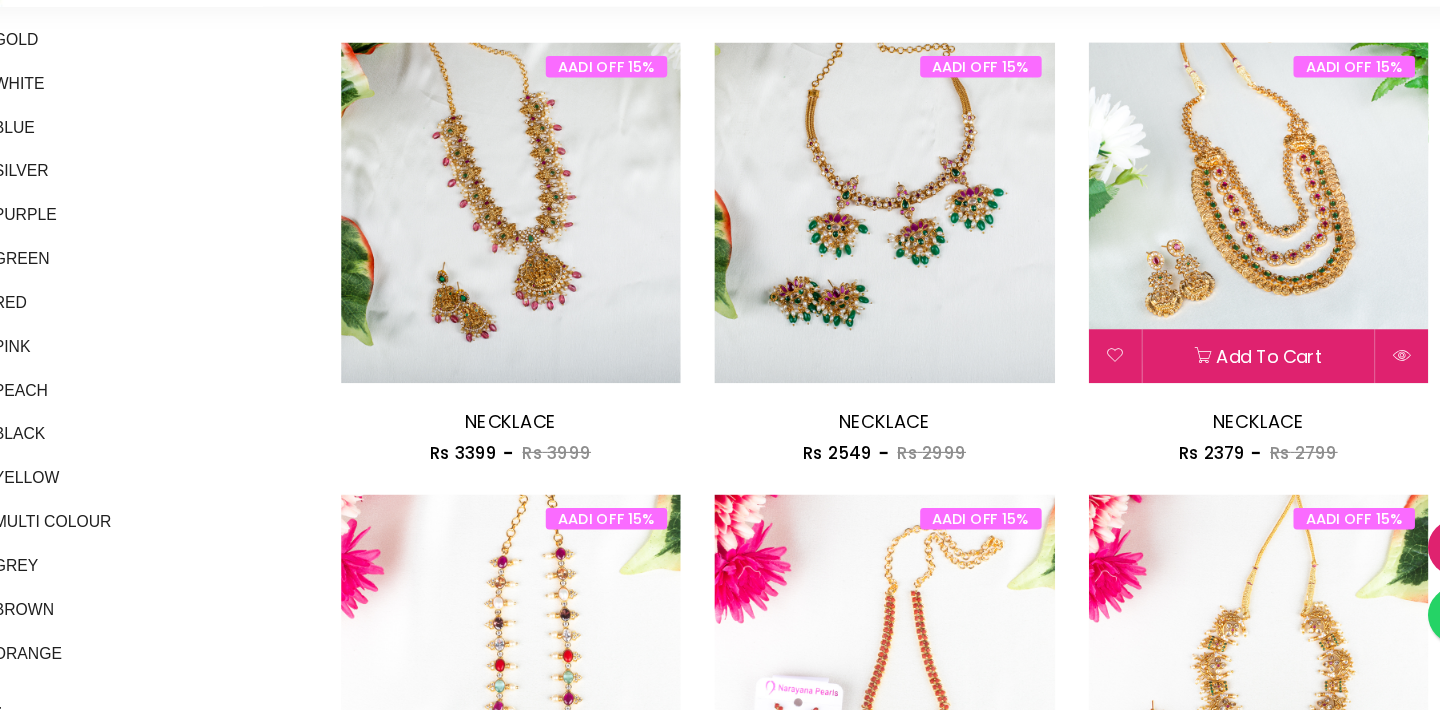 scroll, scrollTop: 195, scrollLeft: 0, axis: vertical 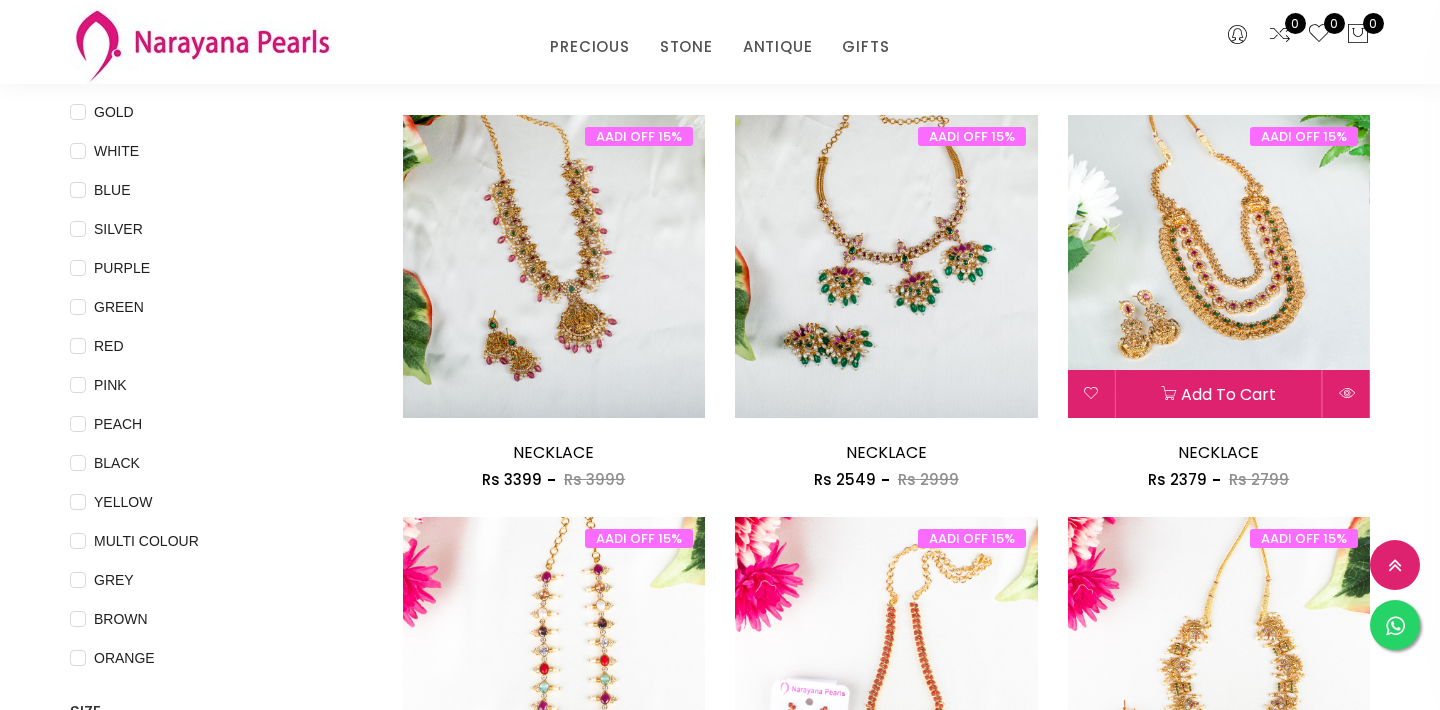 click at bounding box center [1219, 266] 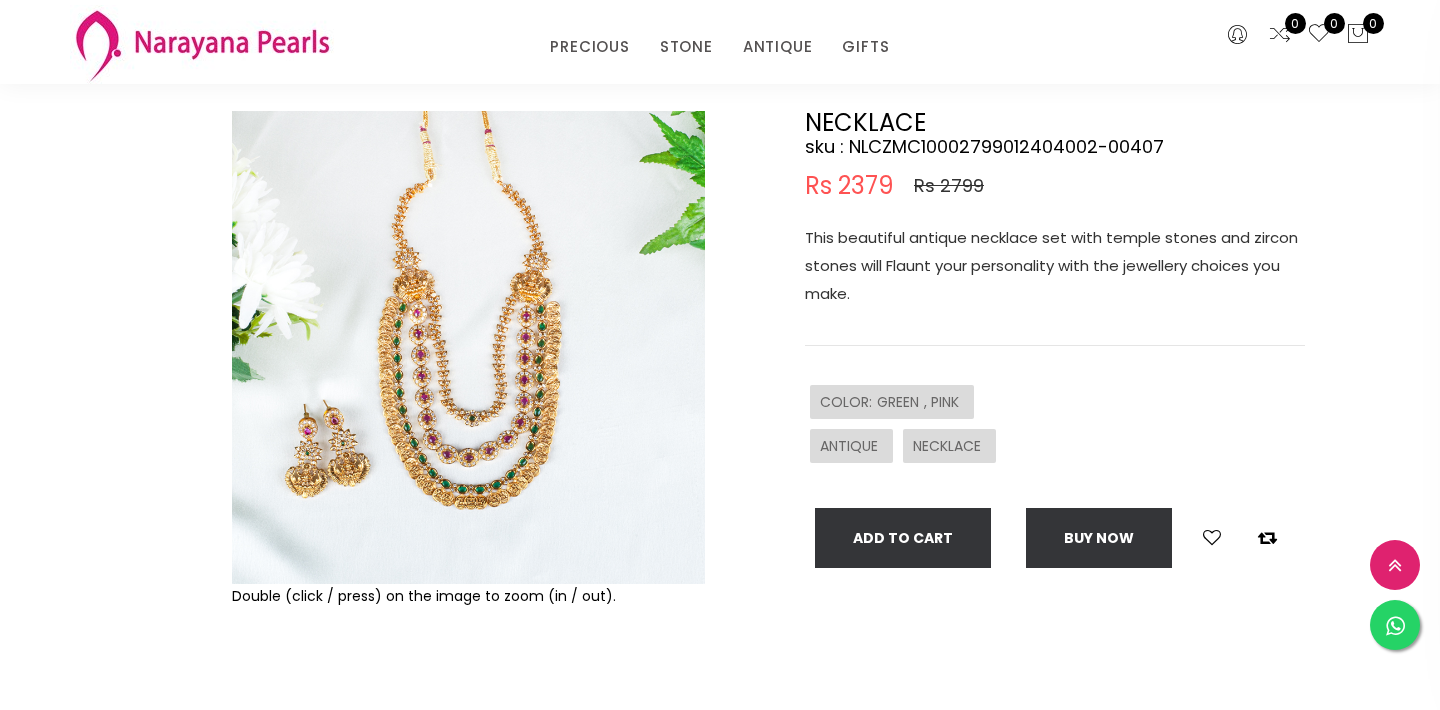 scroll, scrollTop: 120, scrollLeft: 0, axis: vertical 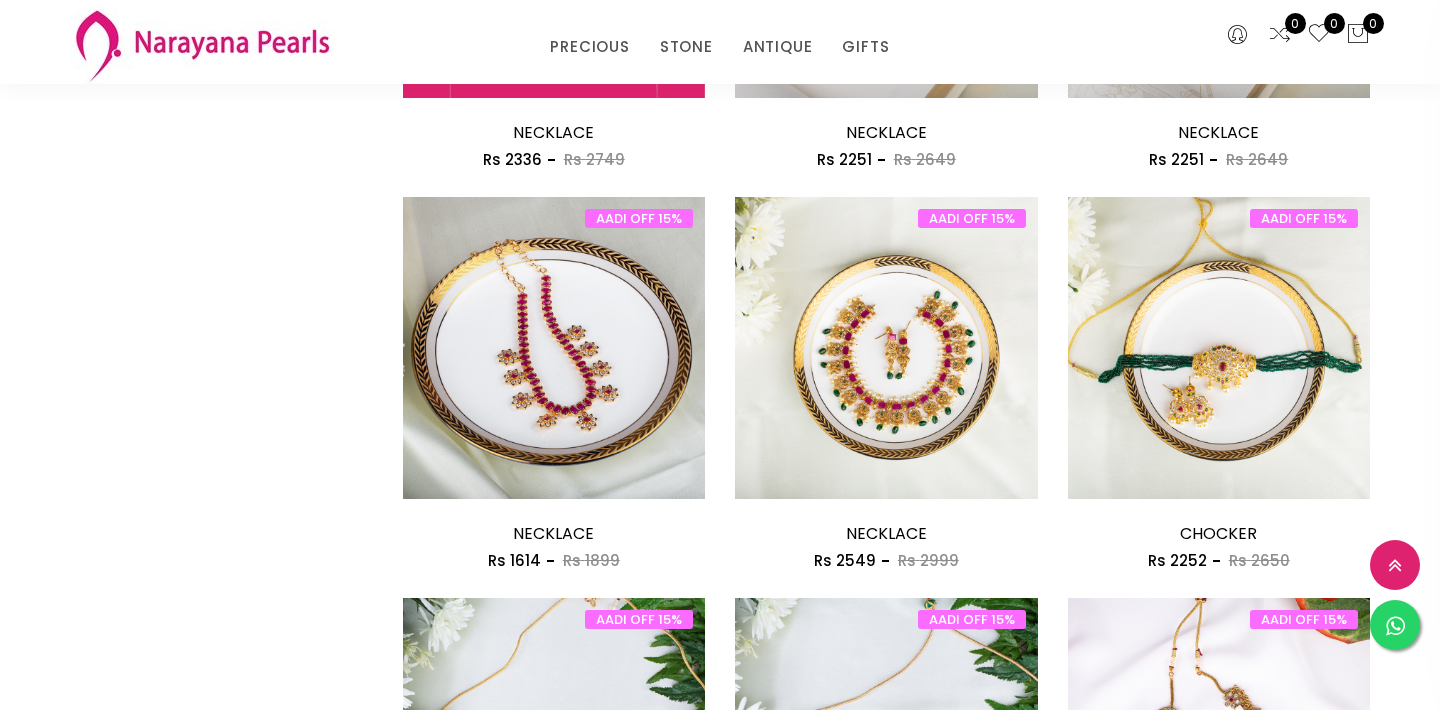 click on "Add to cart" at bounding box center [554, 495] 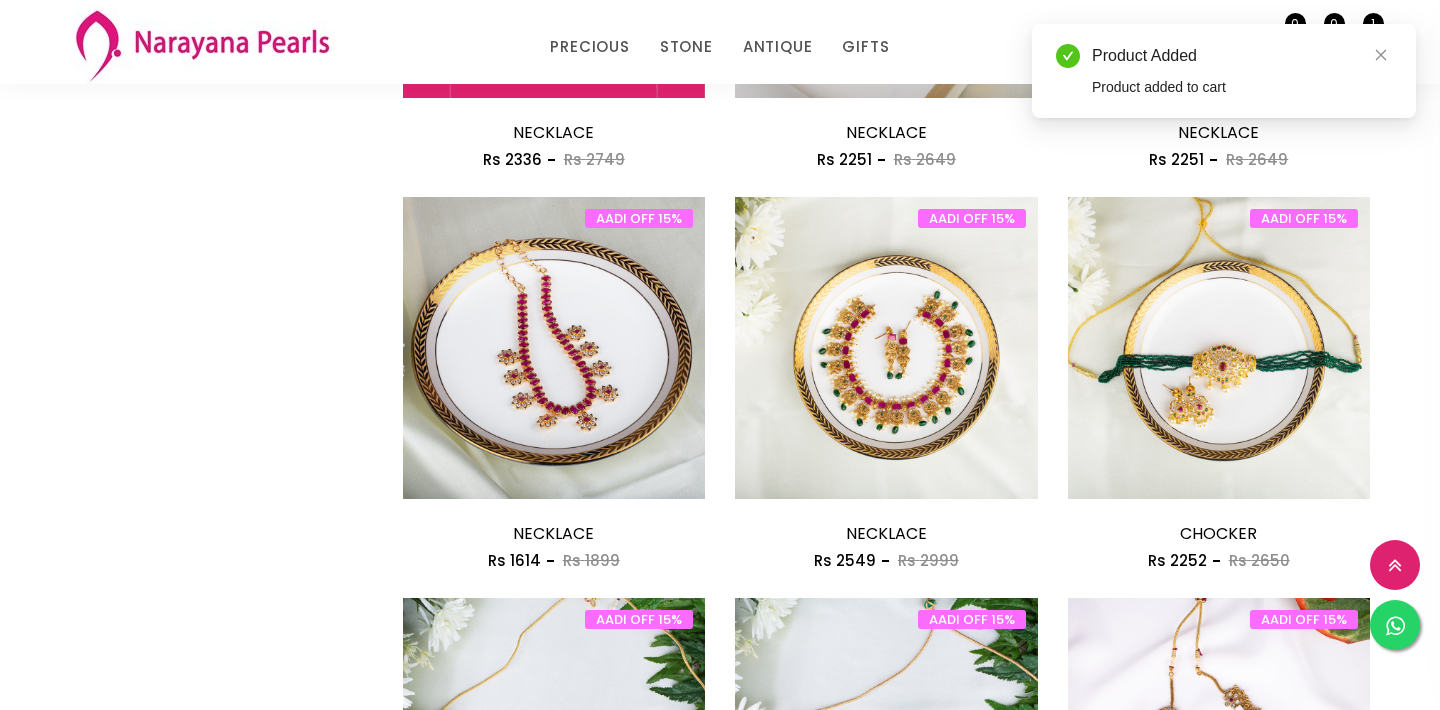 type 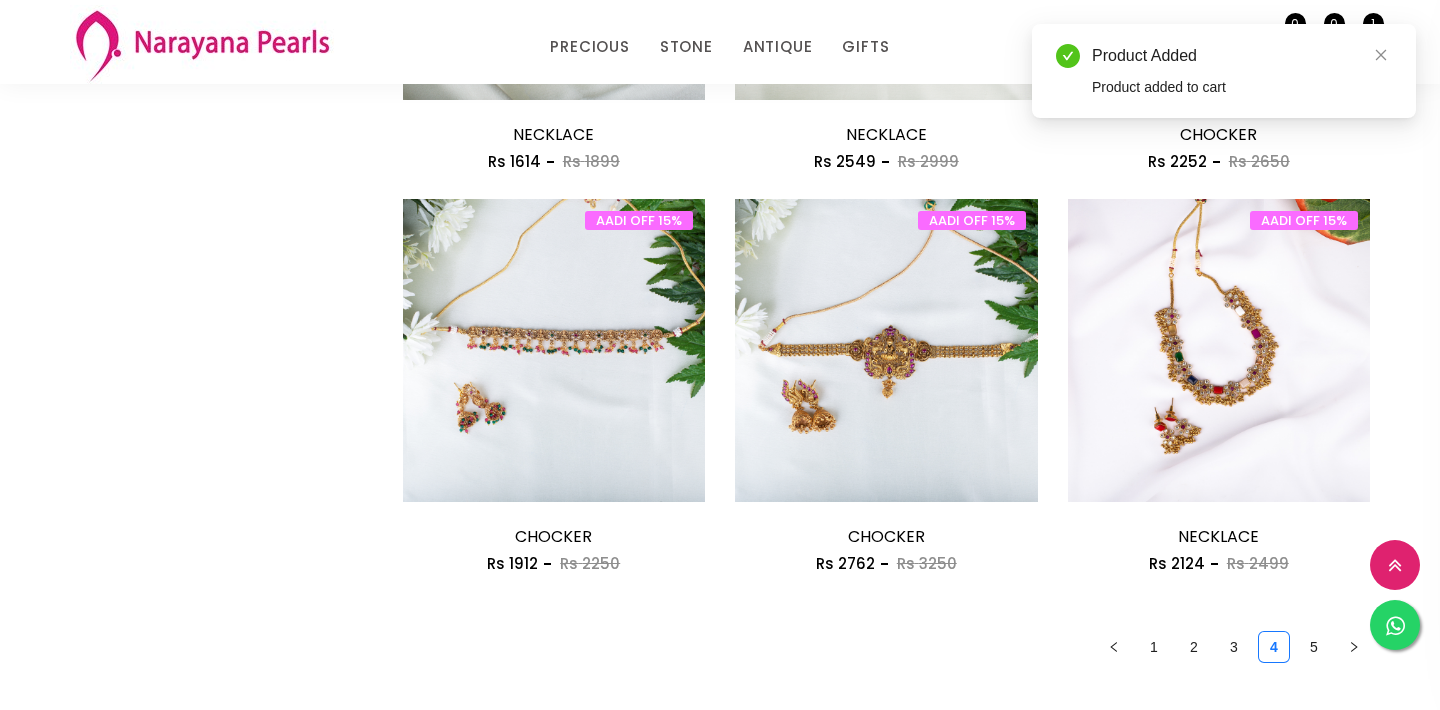 scroll, scrollTop: 2561, scrollLeft: 0, axis: vertical 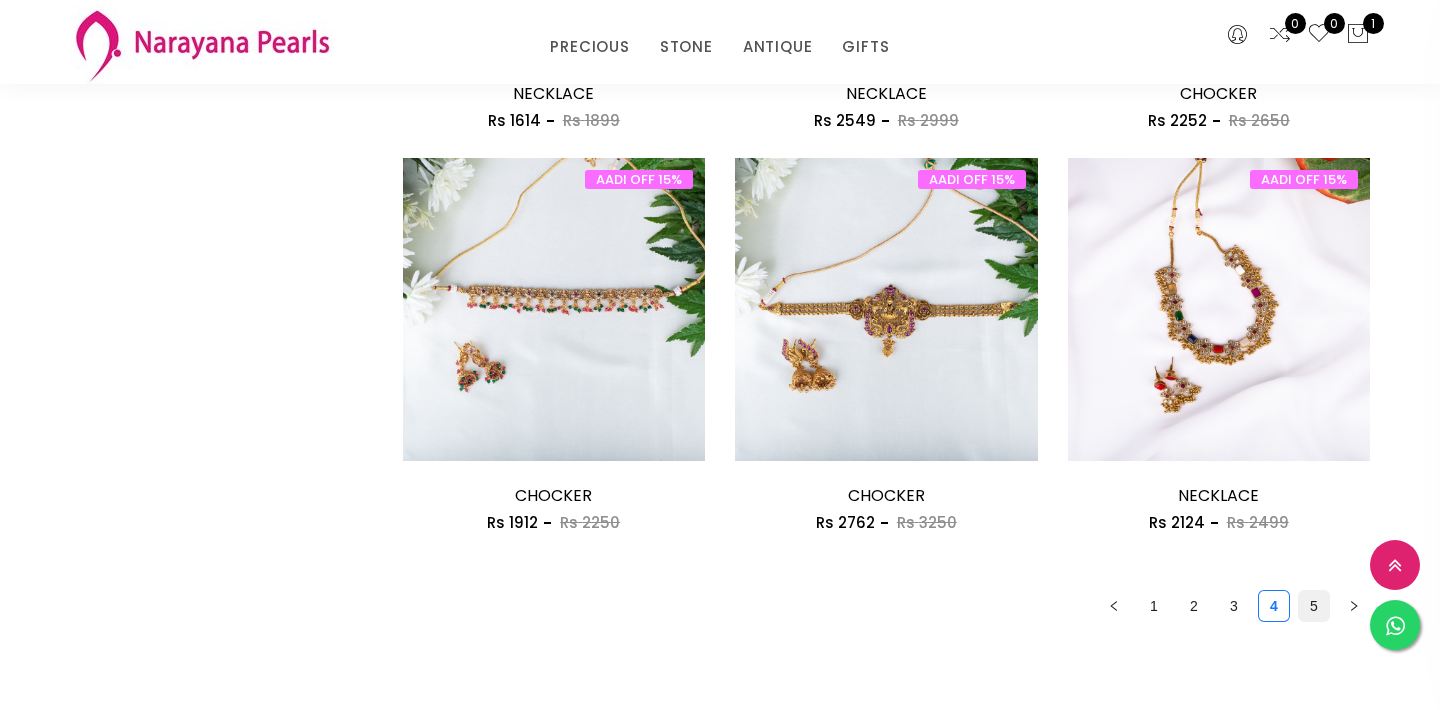 click on "5" at bounding box center (1314, 606) 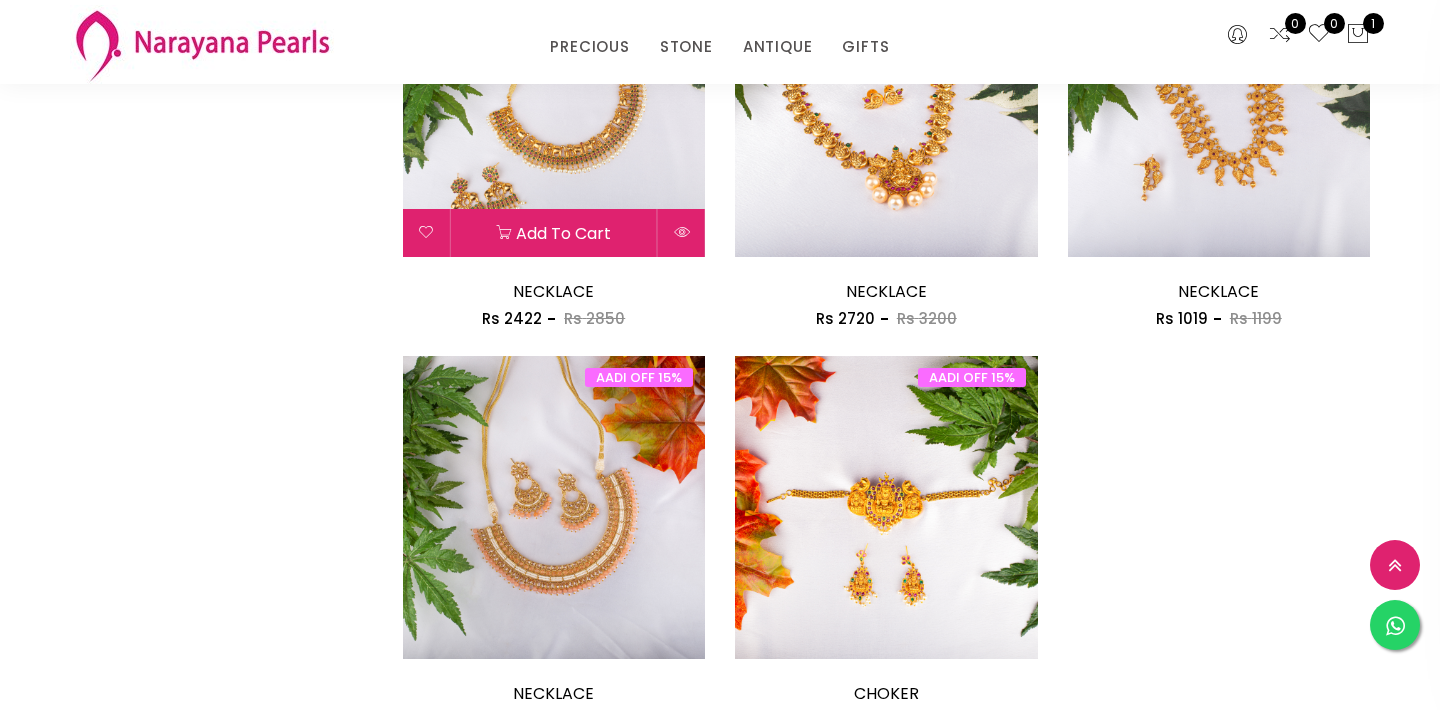 scroll, scrollTop: 1600, scrollLeft: 0, axis: vertical 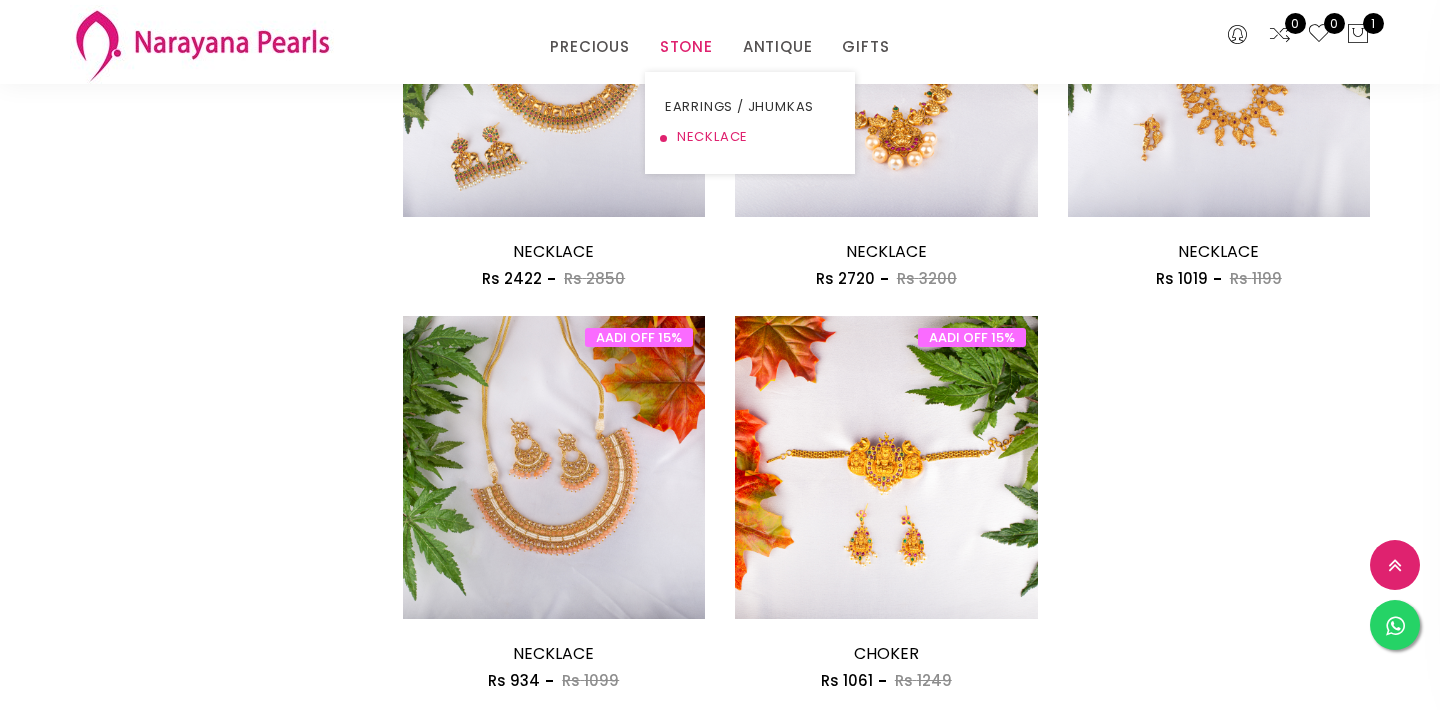 click on "NECKLACE" at bounding box center (750, 137) 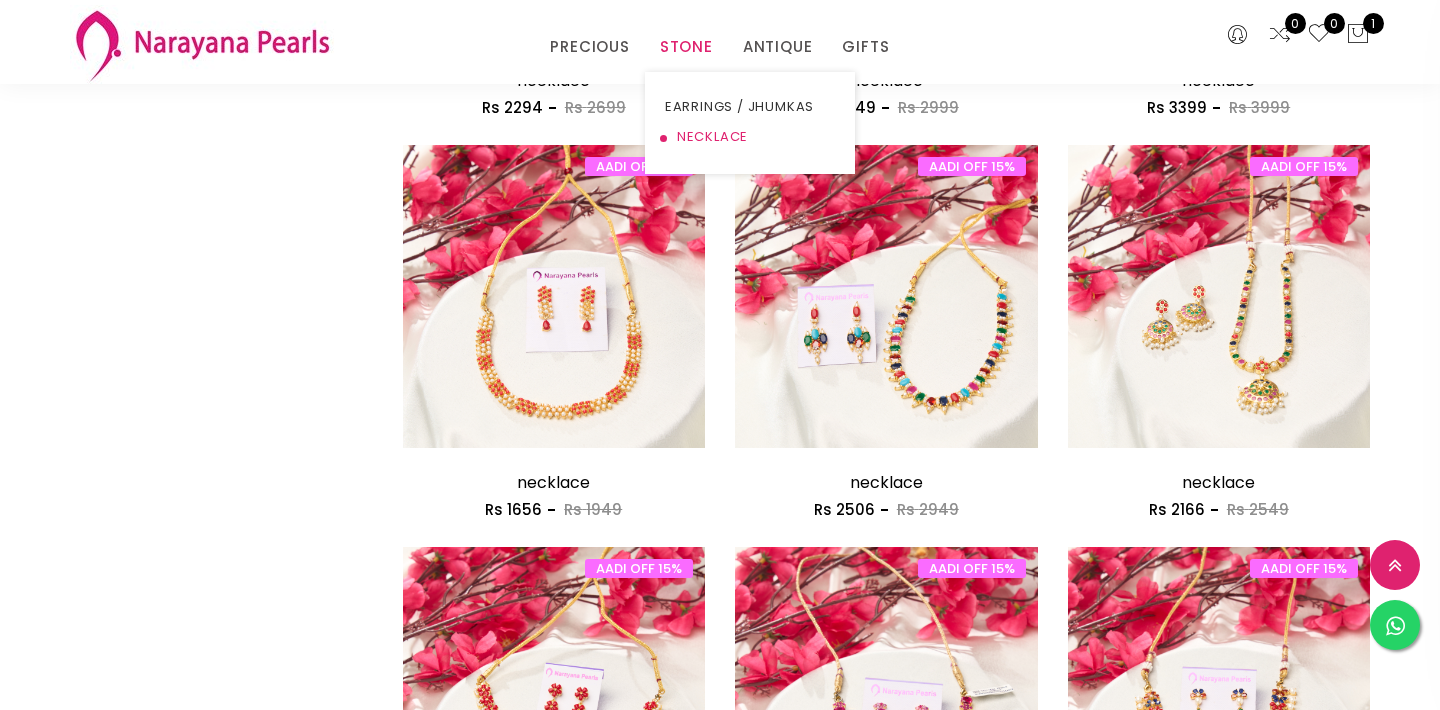 scroll, scrollTop: 960, scrollLeft: 0, axis: vertical 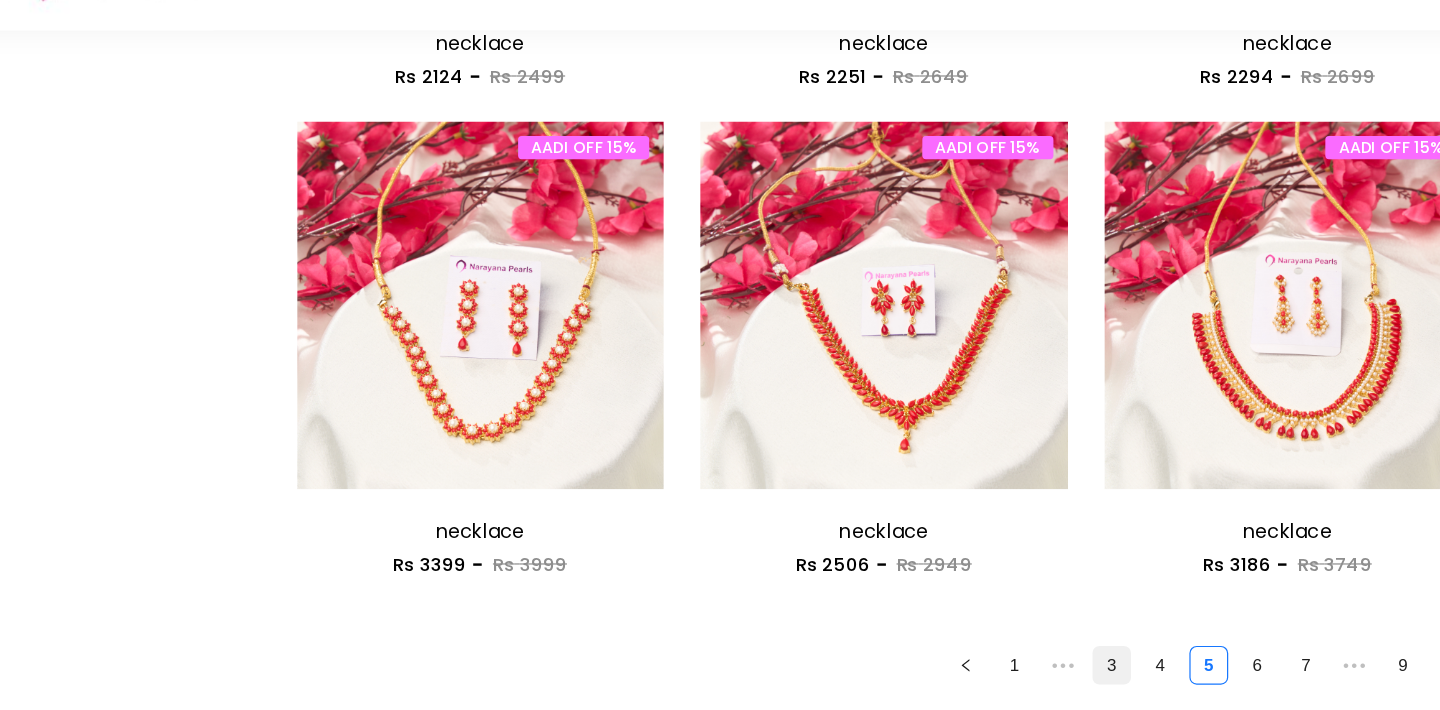click on "3" at bounding box center [1074, 607] 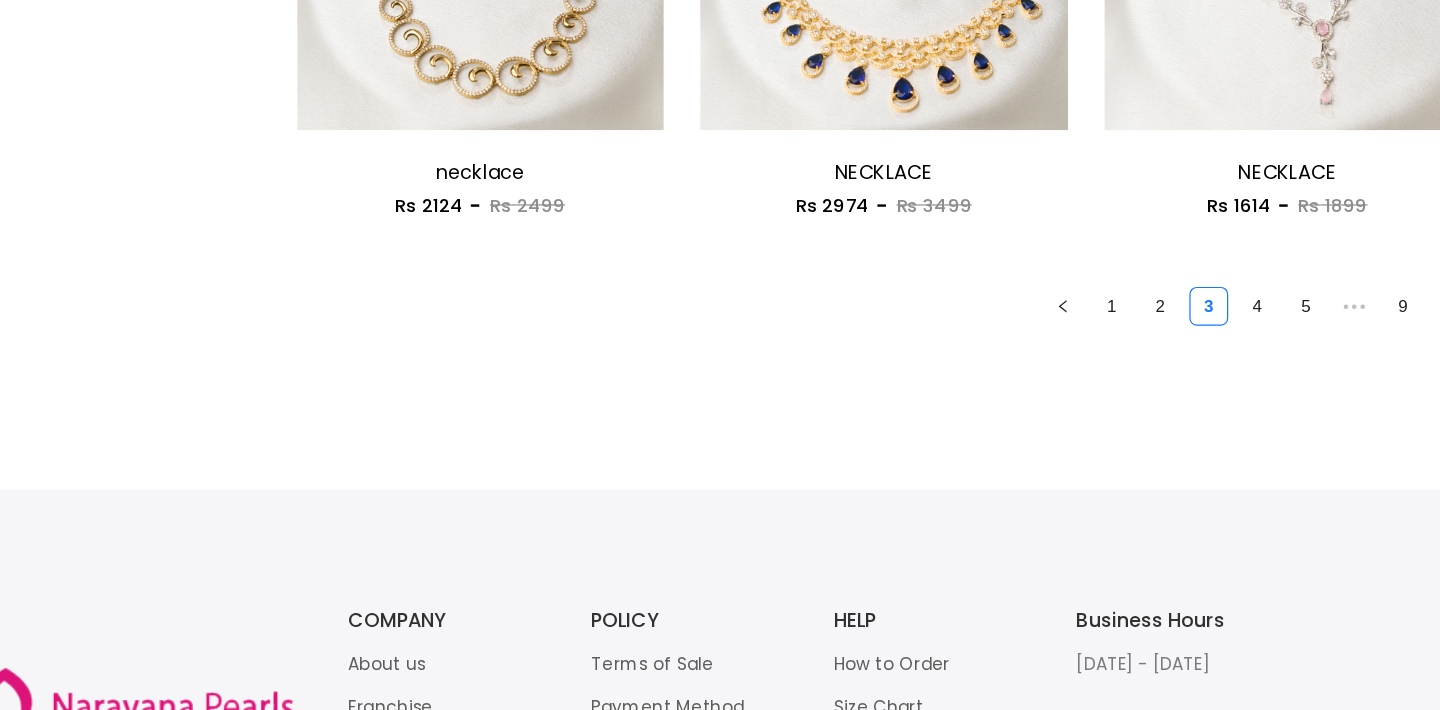scroll, scrollTop: 2805, scrollLeft: 0, axis: vertical 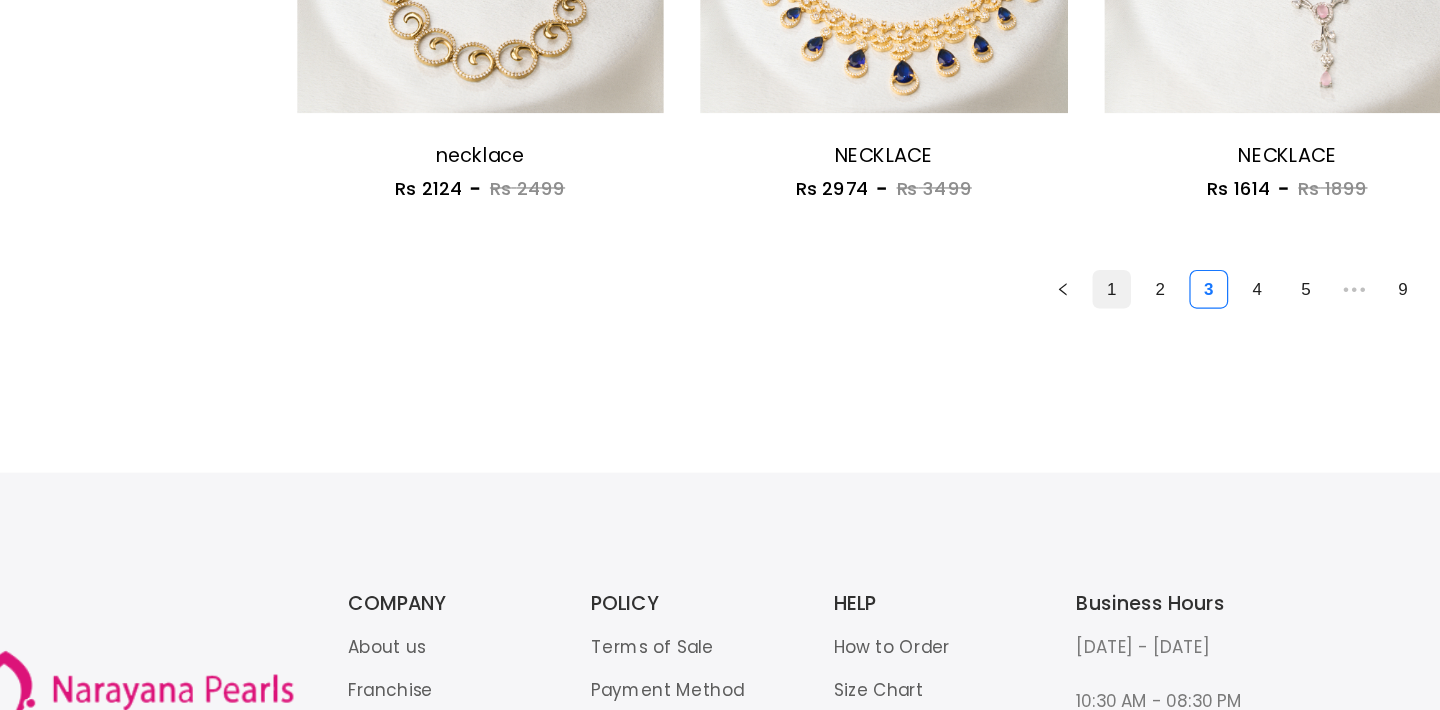 click on "1" at bounding box center (1074, 362) 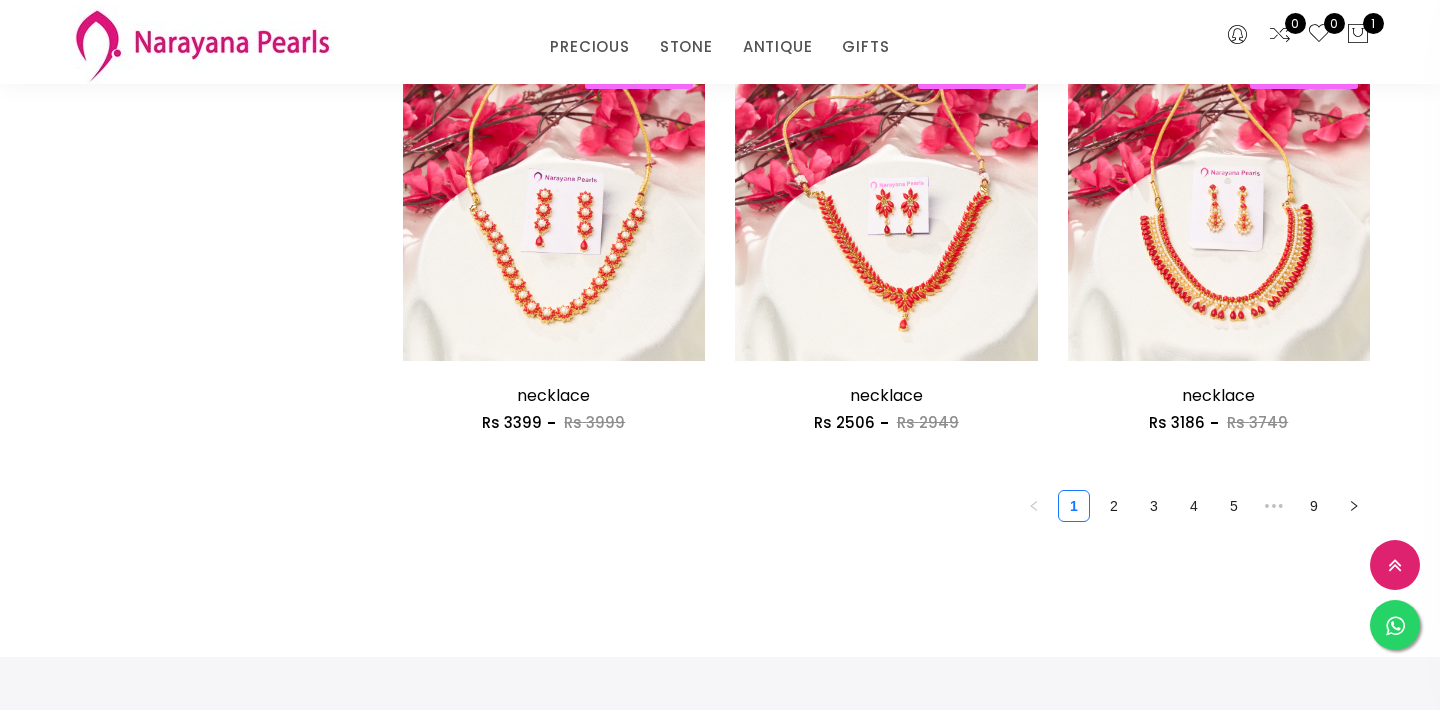 scroll, scrollTop: 2716, scrollLeft: 0, axis: vertical 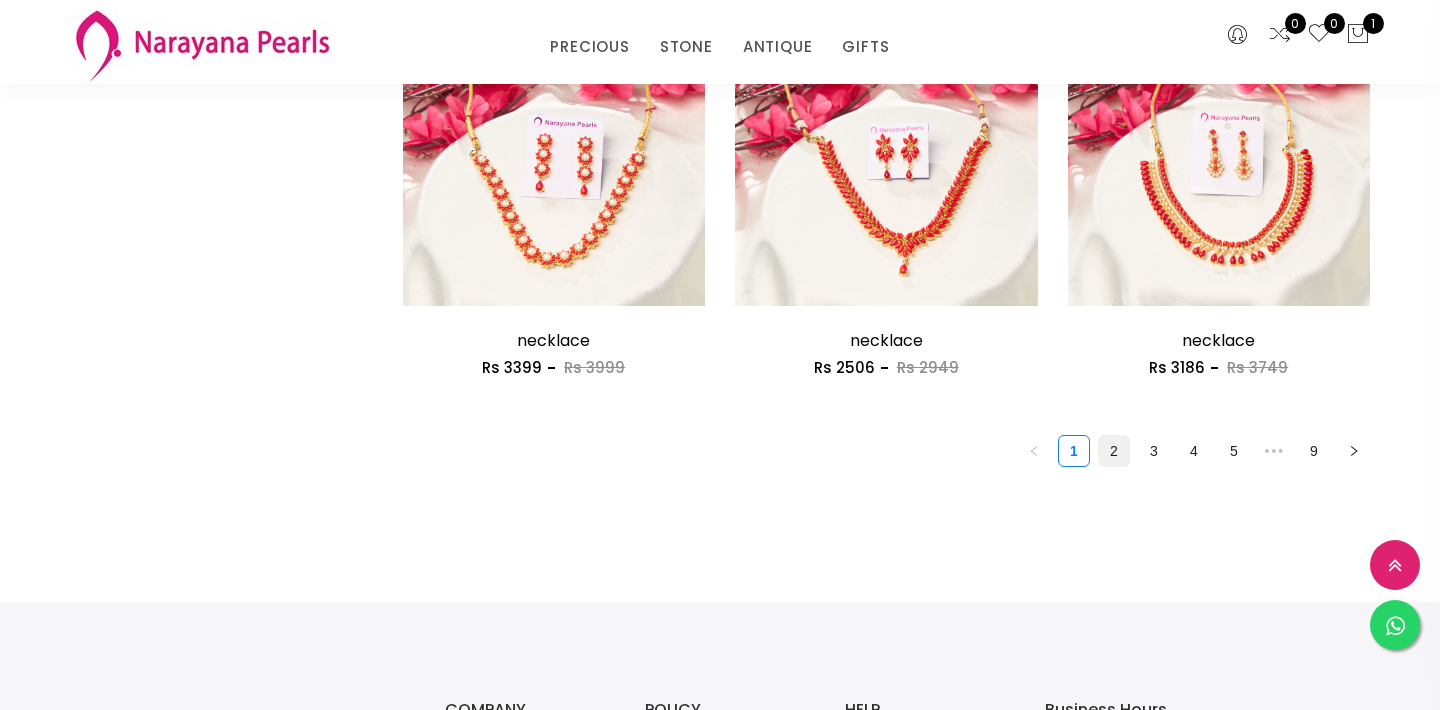 click on "2" at bounding box center [1114, 451] 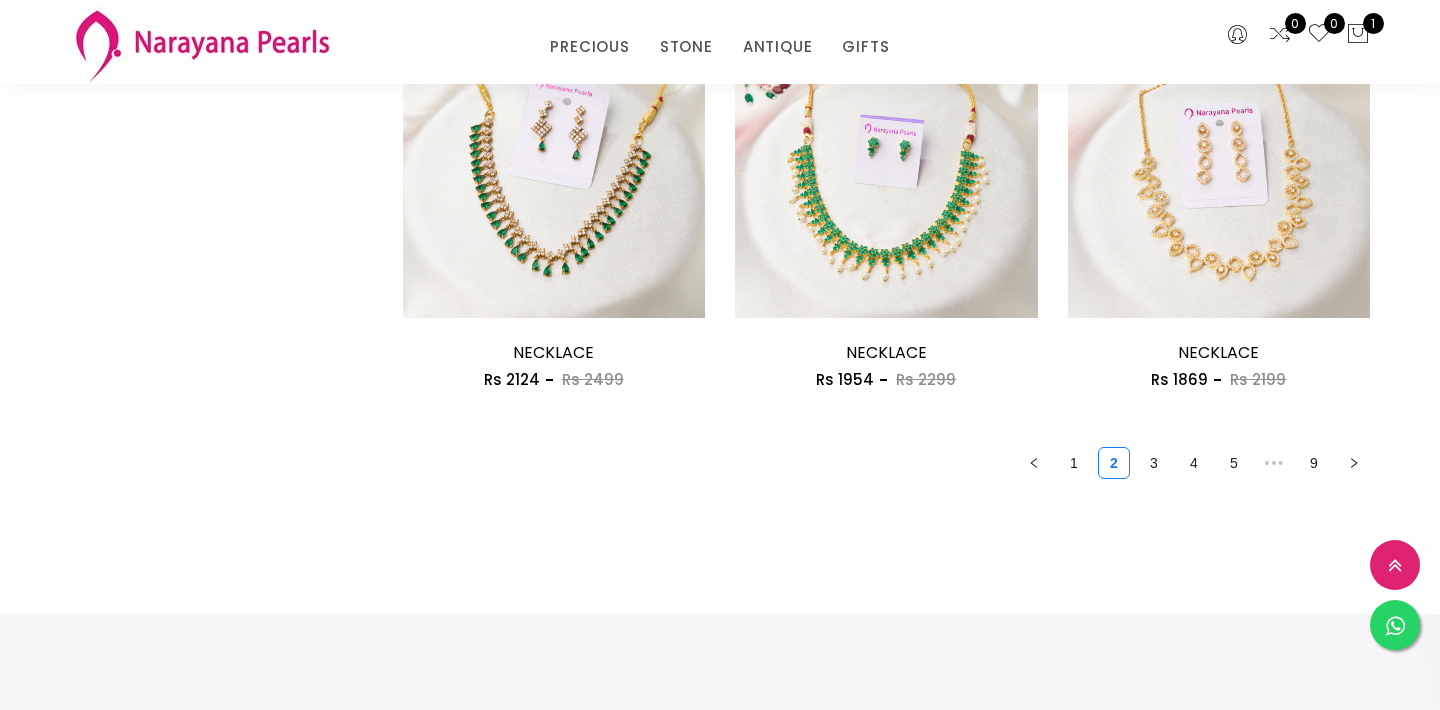 scroll, scrollTop: 2760, scrollLeft: 0, axis: vertical 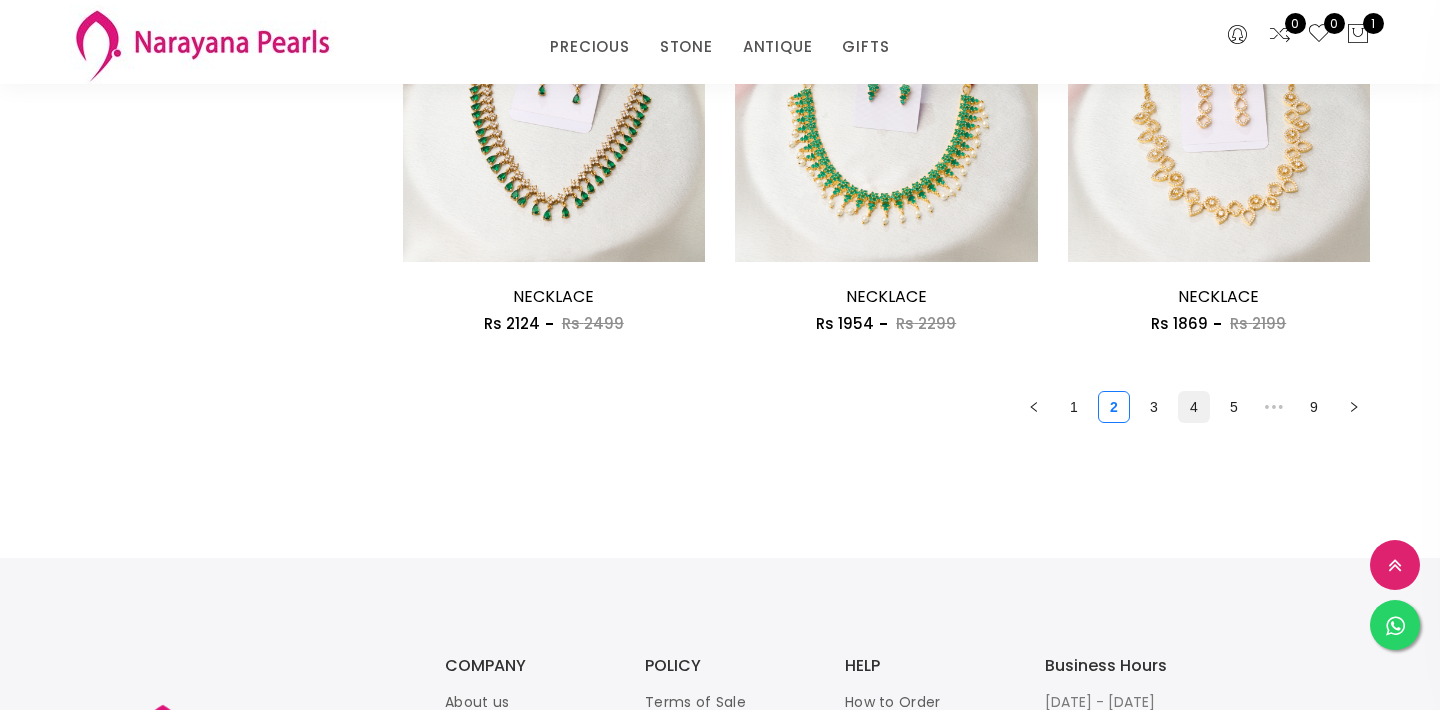 click on "4" at bounding box center (1194, 407) 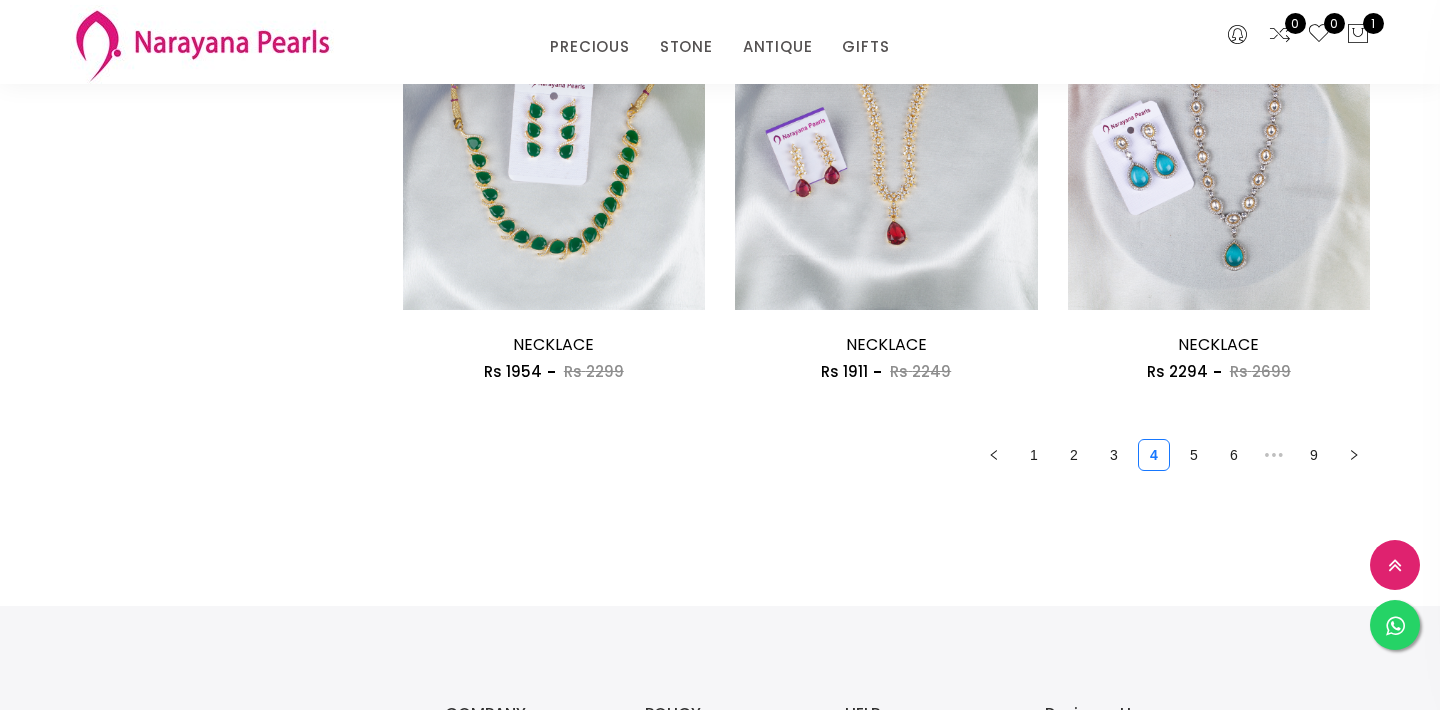 scroll, scrollTop: 2760, scrollLeft: 0, axis: vertical 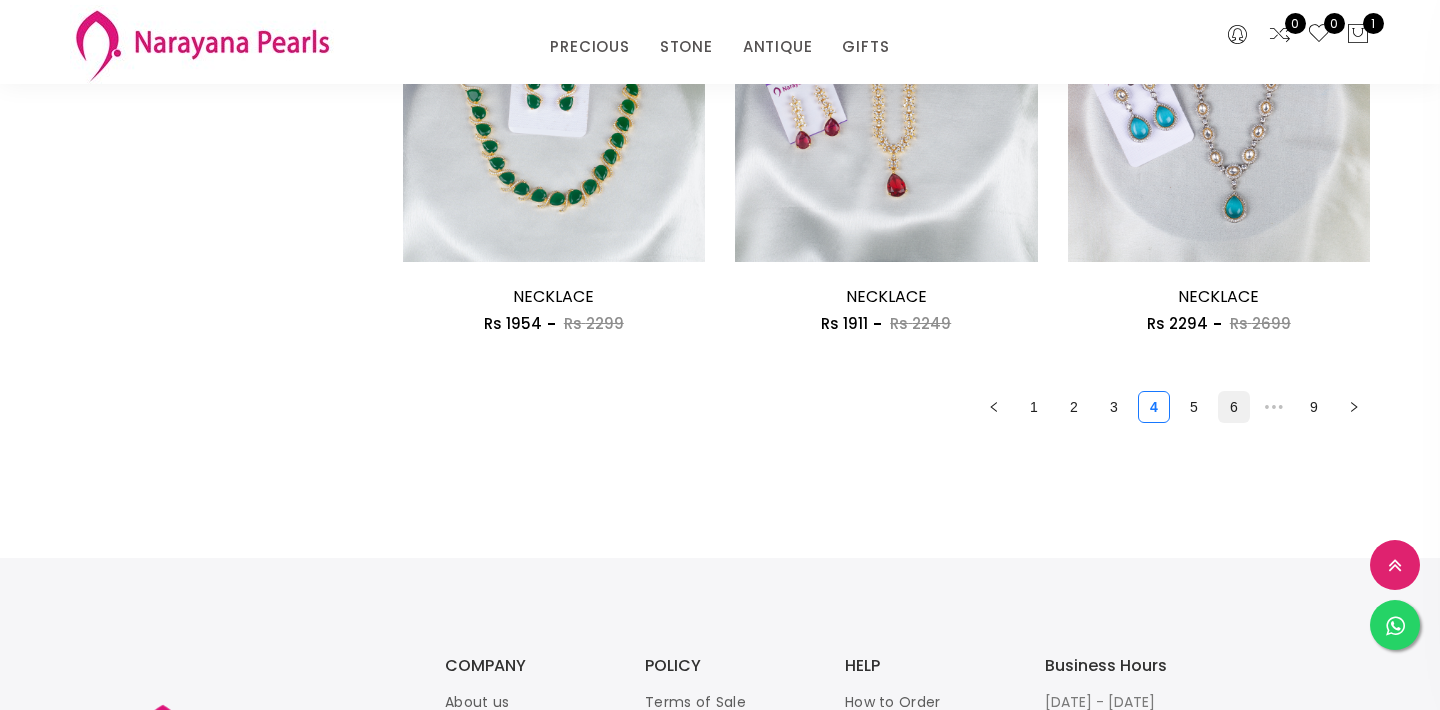 click on "6" at bounding box center (1234, 407) 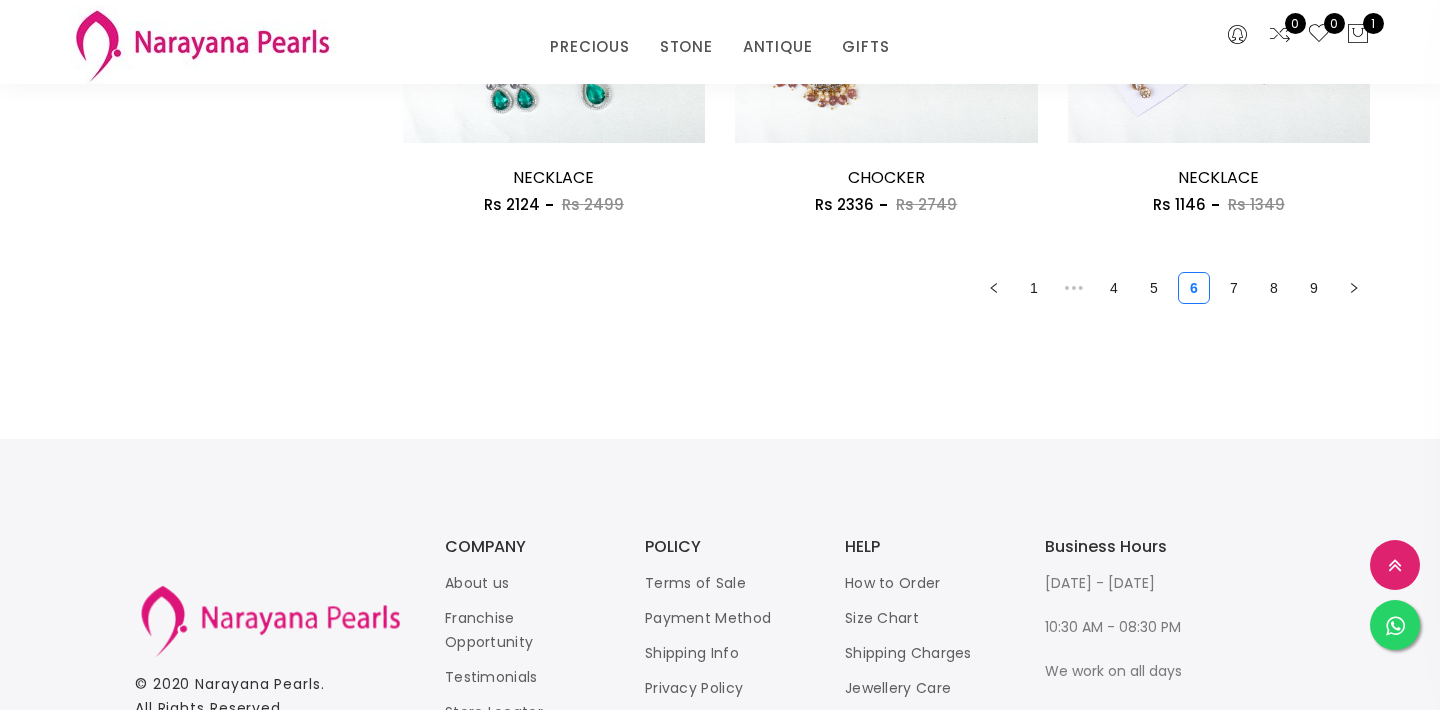 scroll, scrollTop: 2880, scrollLeft: 0, axis: vertical 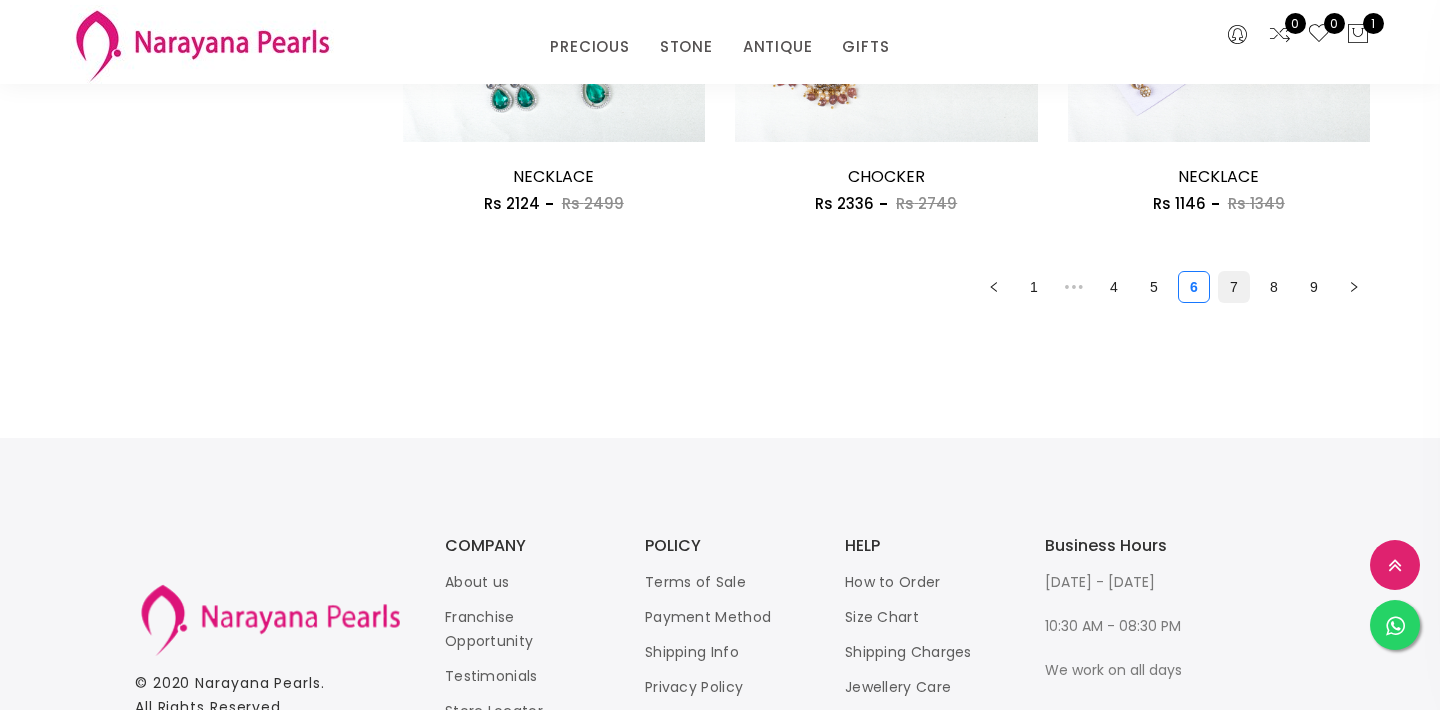 click on "7" at bounding box center (1234, 287) 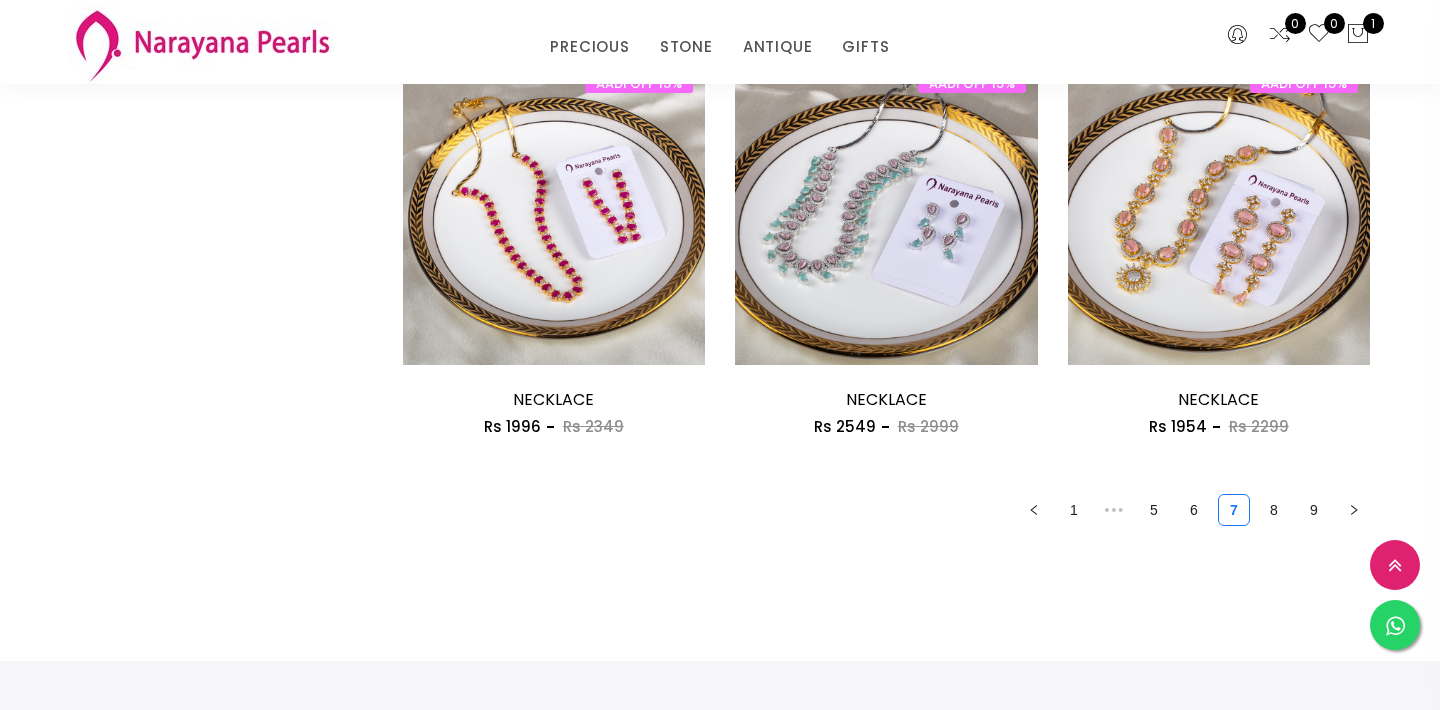 scroll, scrollTop: 2680, scrollLeft: 0, axis: vertical 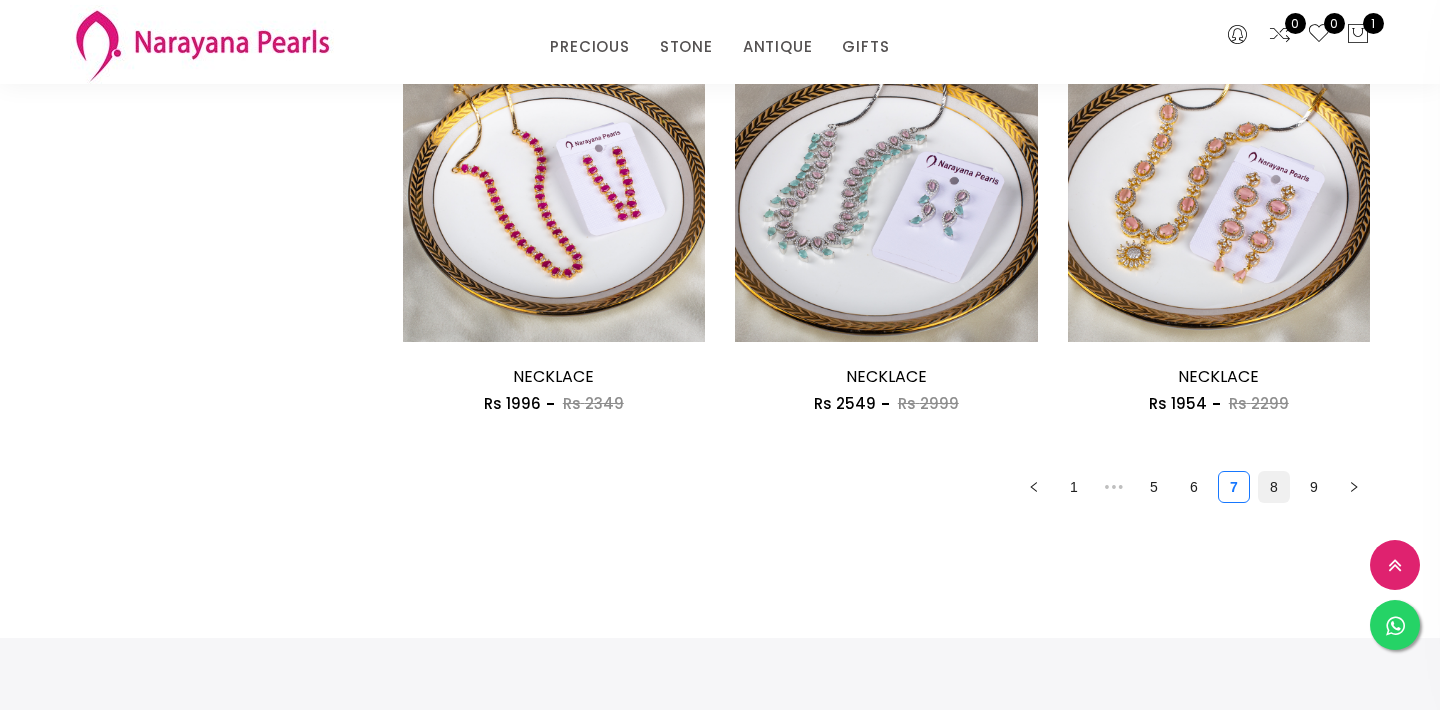 click on "8" at bounding box center [1274, 487] 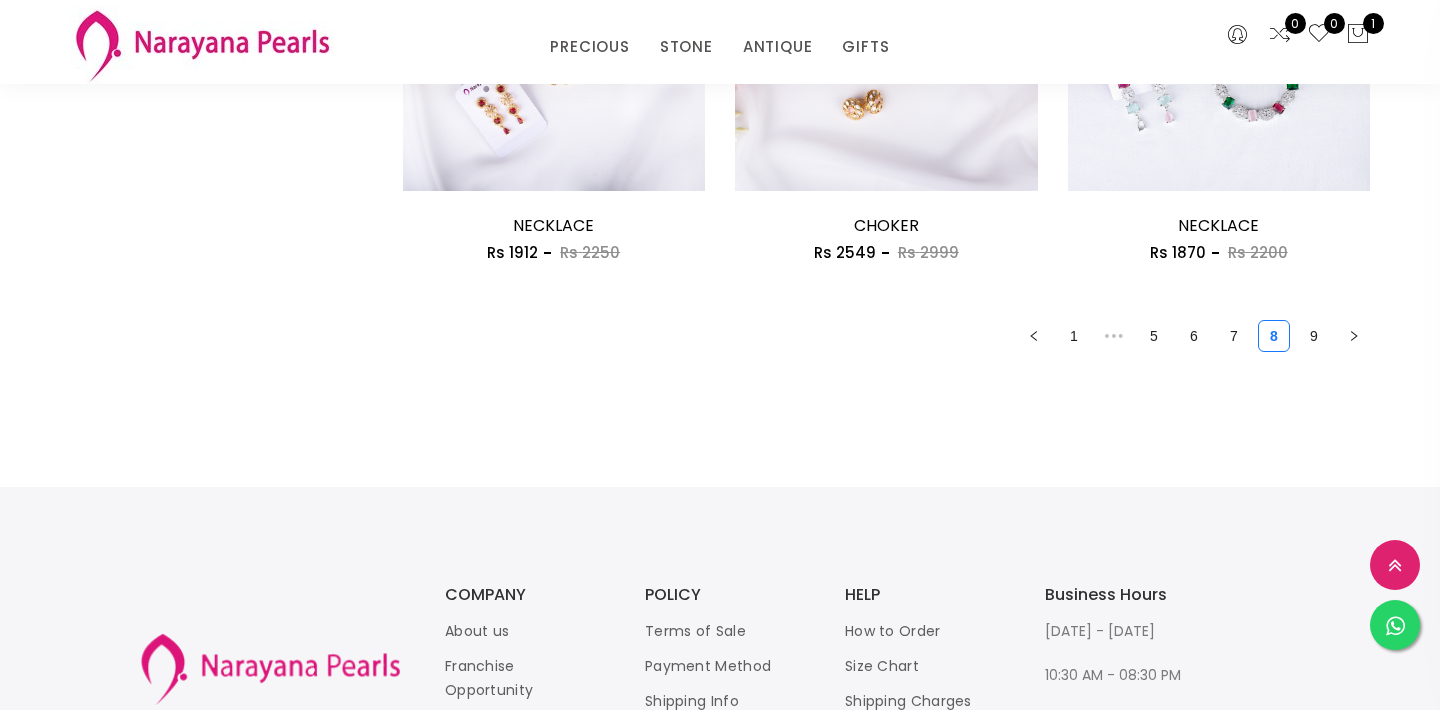 scroll, scrollTop: 2840, scrollLeft: 0, axis: vertical 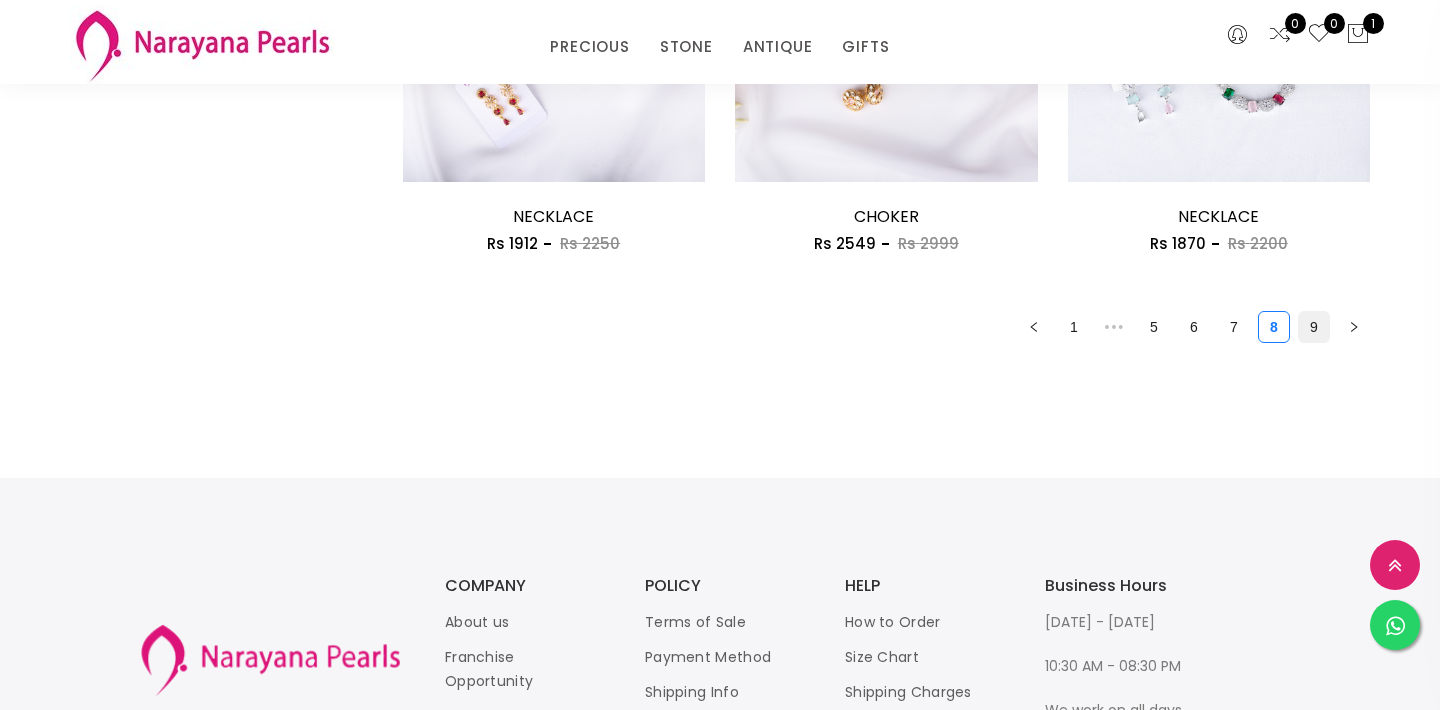 click on "9" at bounding box center (1314, 327) 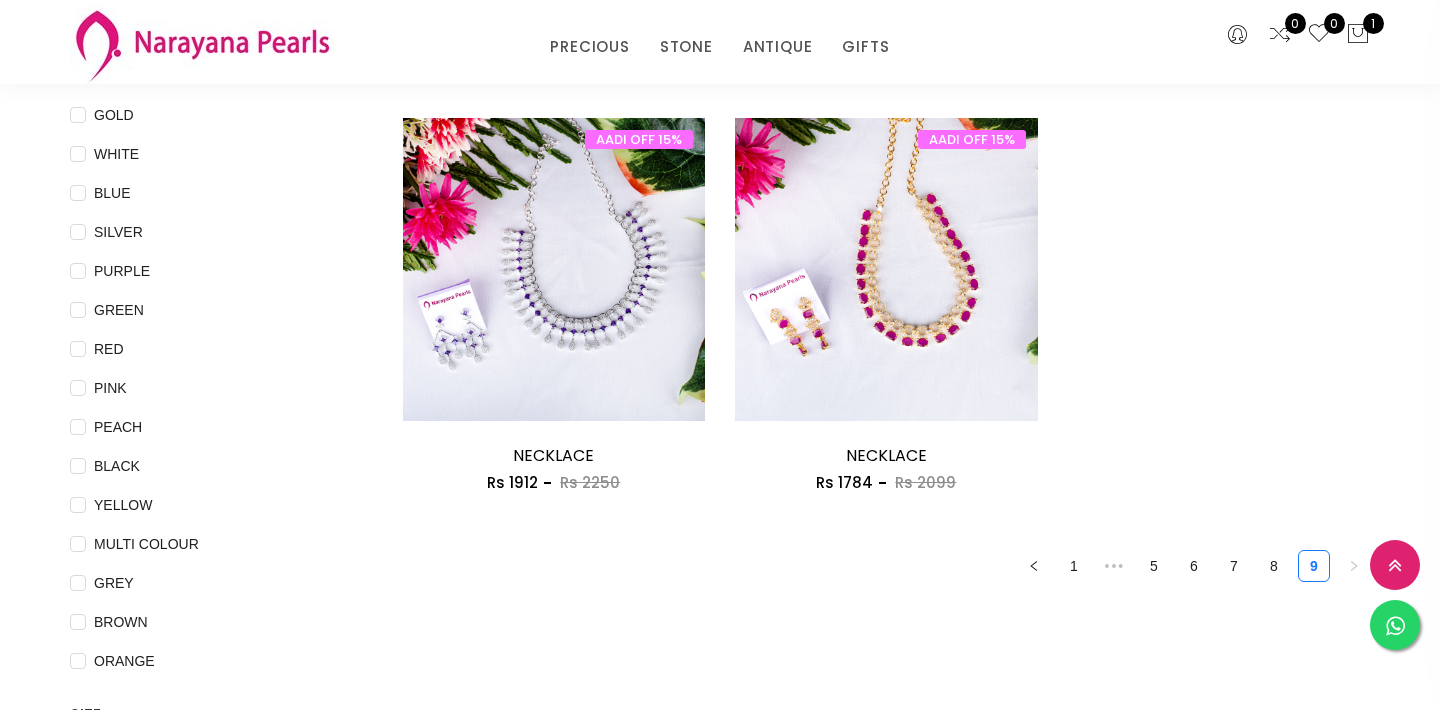 scroll, scrollTop: 200, scrollLeft: 0, axis: vertical 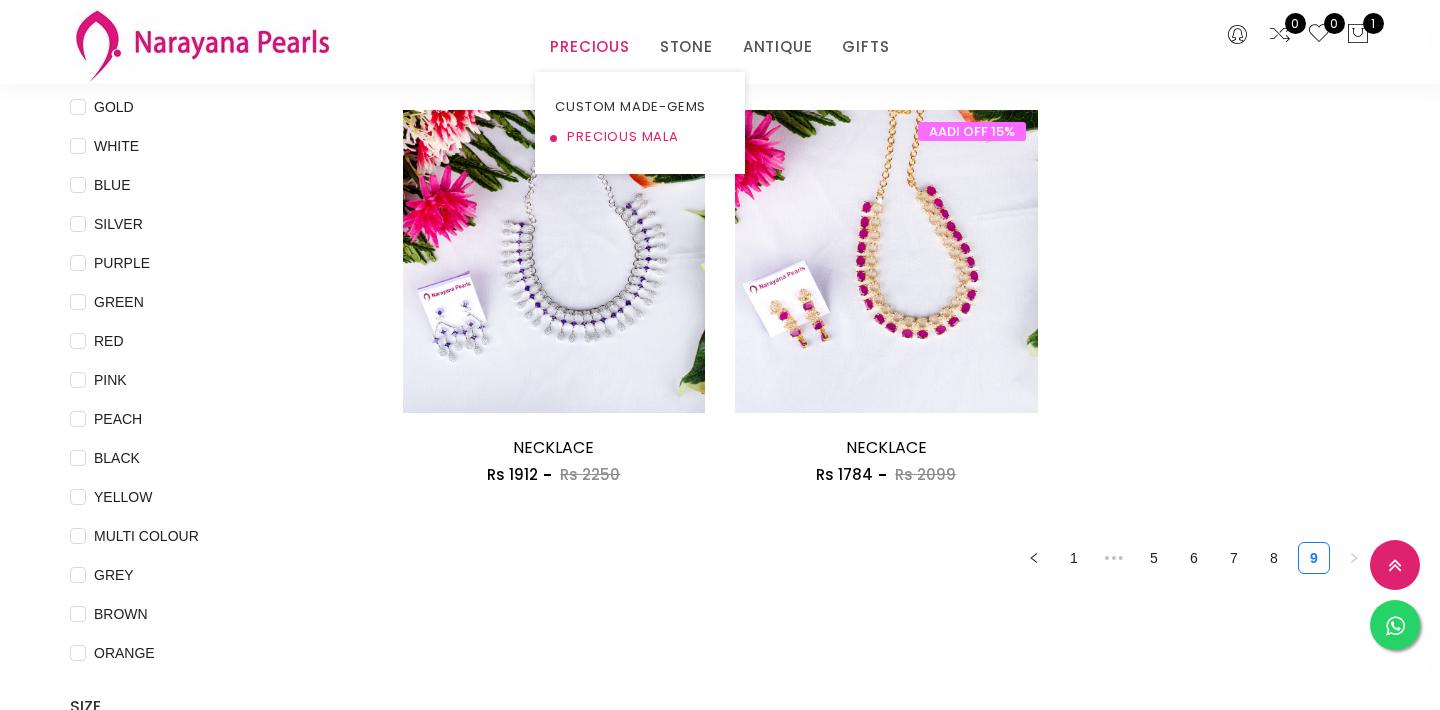 click on "PRECIOUS MALA" at bounding box center [640, 137] 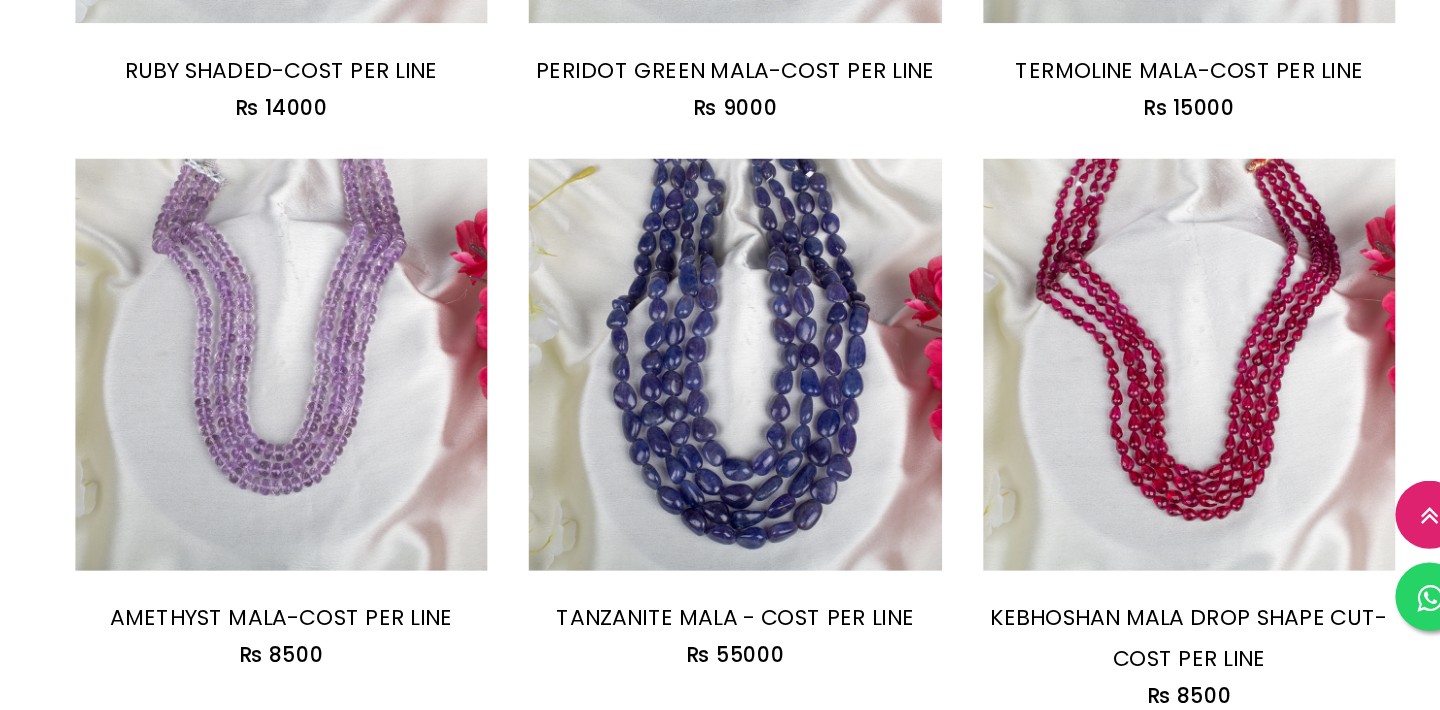 scroll, scrollTop: 1215, scrollLeft: 0, axis: vertical 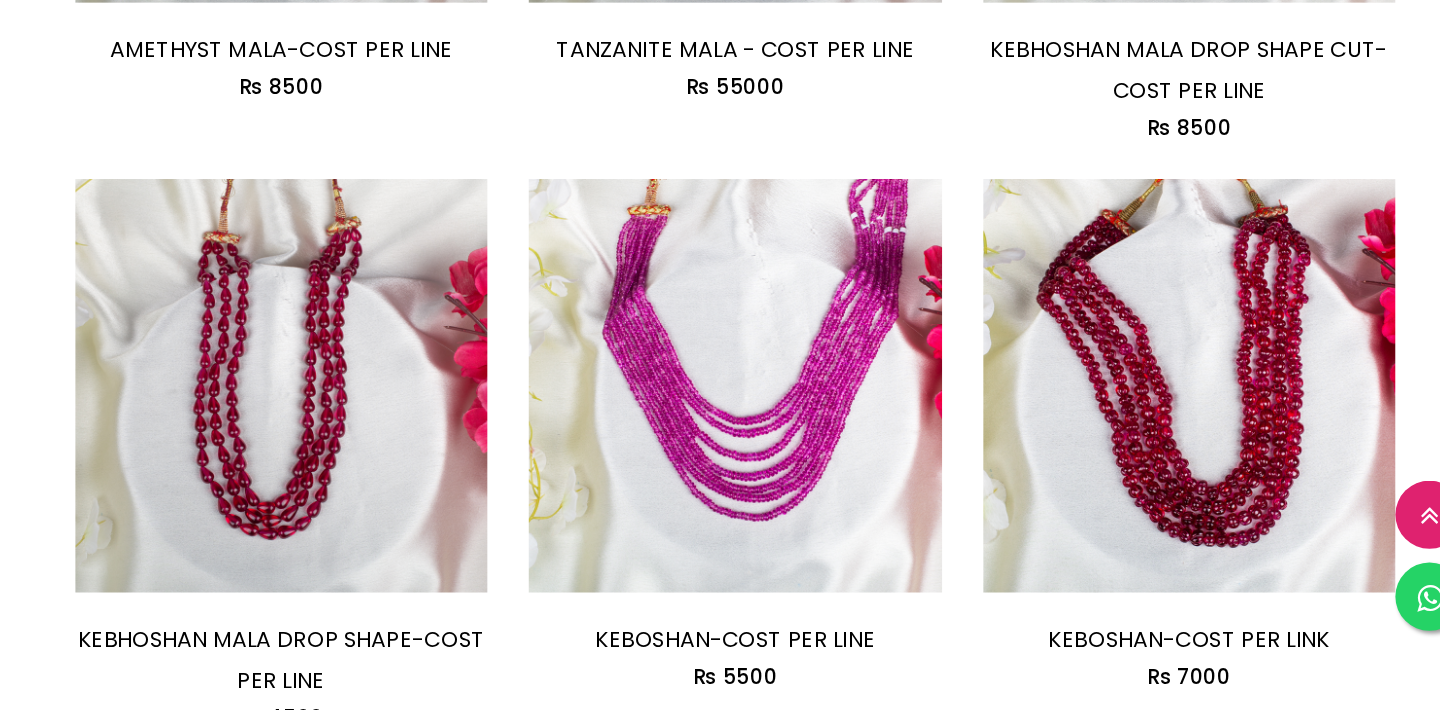 click on "Add to cart KEBOSHAN-COST PER LINE Rs   5500 KEBOSHAN-COST PER LINE Rs   5500 This Original super high quality KEBOSHAN Mala (BUTTON SHAPE) is a handcrafted piece of jewelry that exudes elegance and sophistication.     Add to cart  Buy Now" at bounding box center [886, 535] 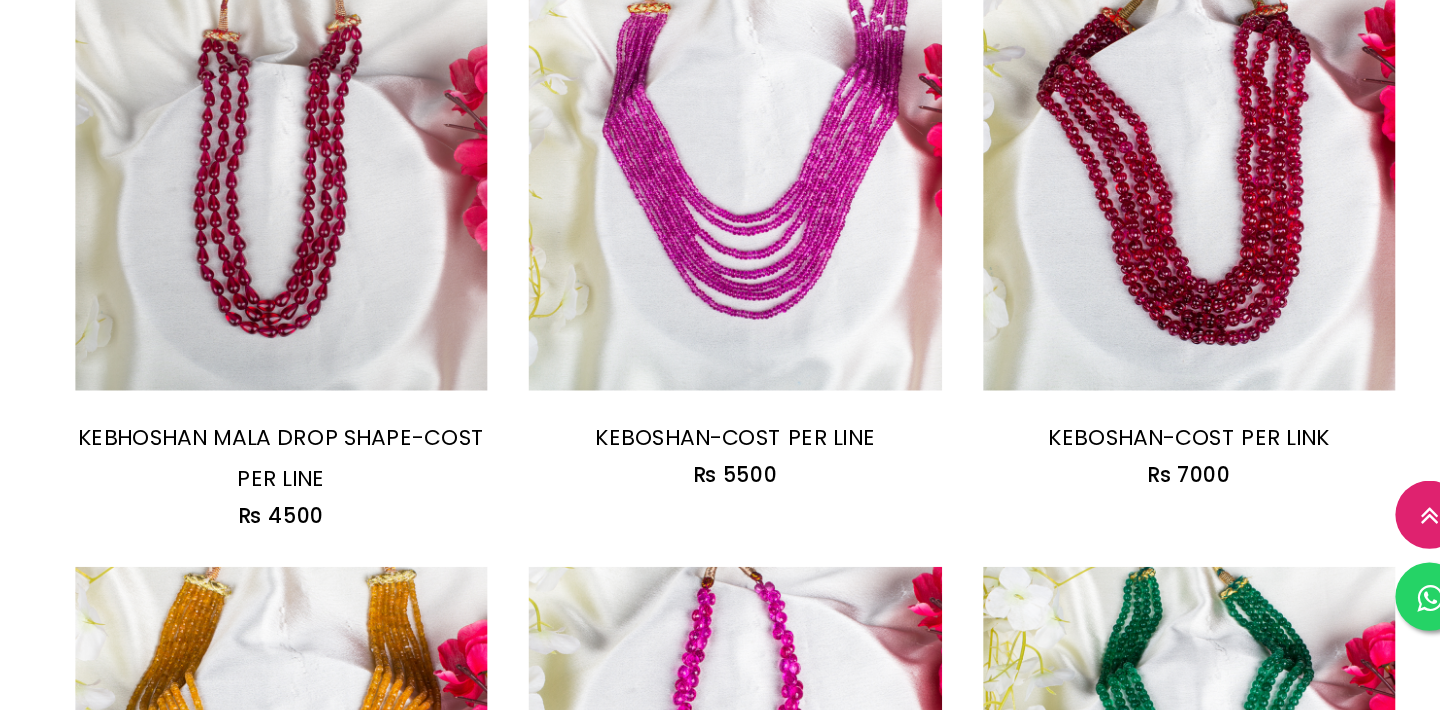scroll, scrollTop: 1776, scrollLeft: 0, axis: vertical 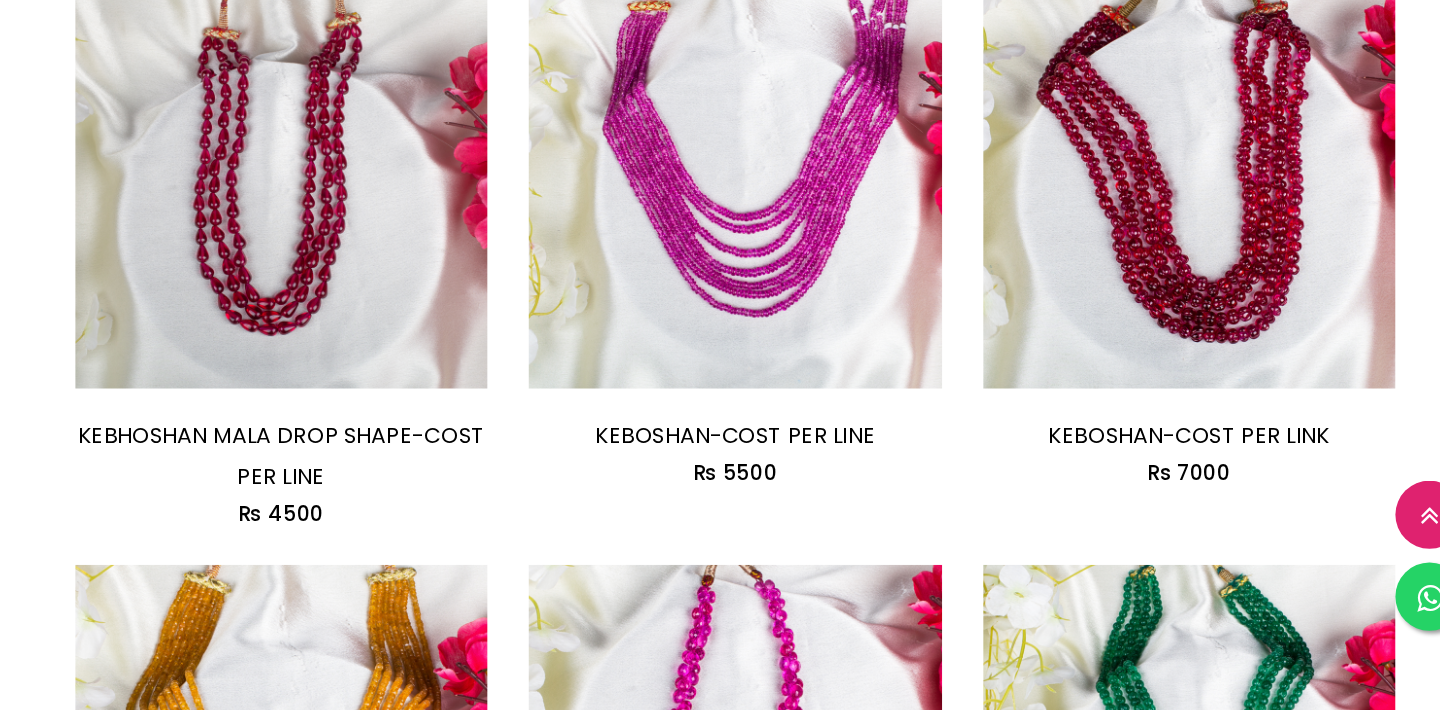 click on "Add to cart BARIAL-COST PER LINE Rs   3000 BARIAL-COST PER LINE Rs   3000 This Original super high quality [PERSON_NAME] (PUMPKIN SHAPE) is a handcrafted piece of jewelry that exudes elegance and sophistication.     Add to cart  Buy Now" at bounding box center (1219, 803) 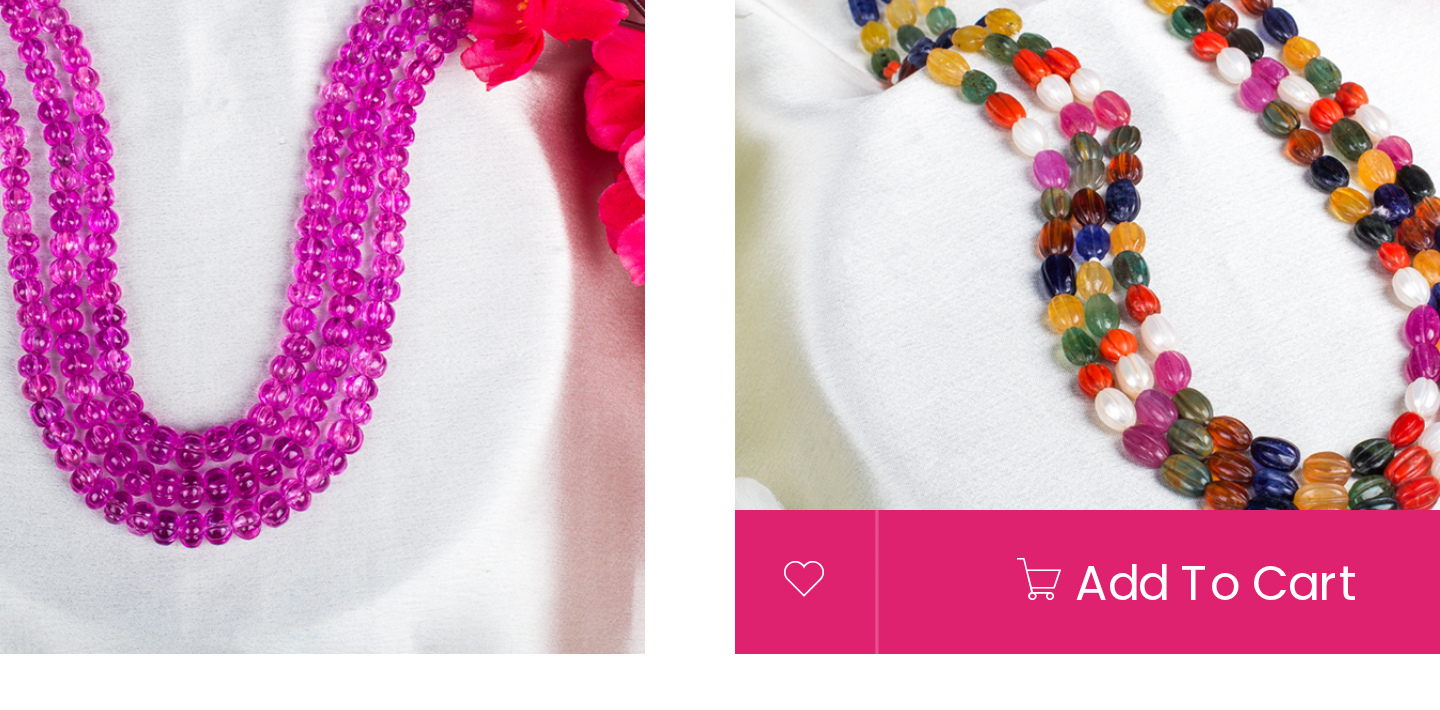 scroll, scrollTop: 2570, scrollLeft: 0, axis: vertical 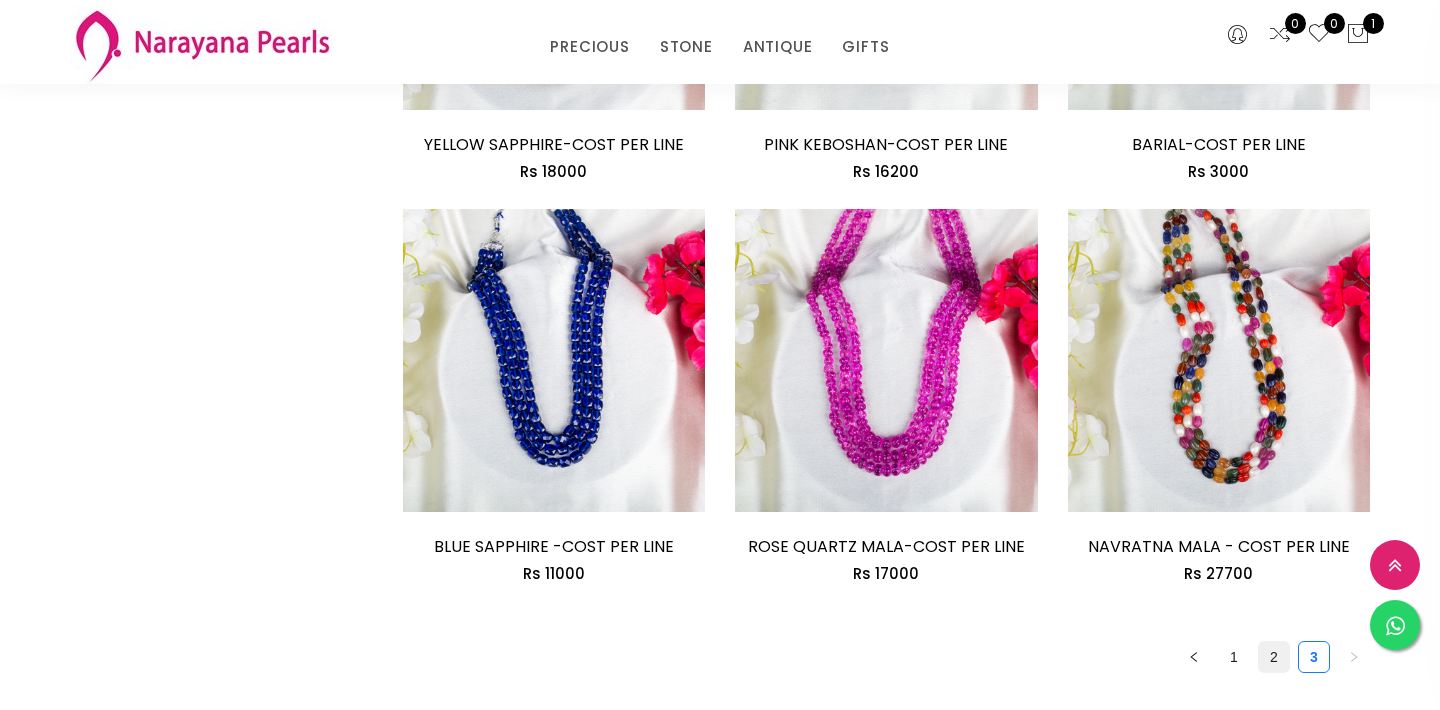 click on "2" at bounding box center (1274, 657) 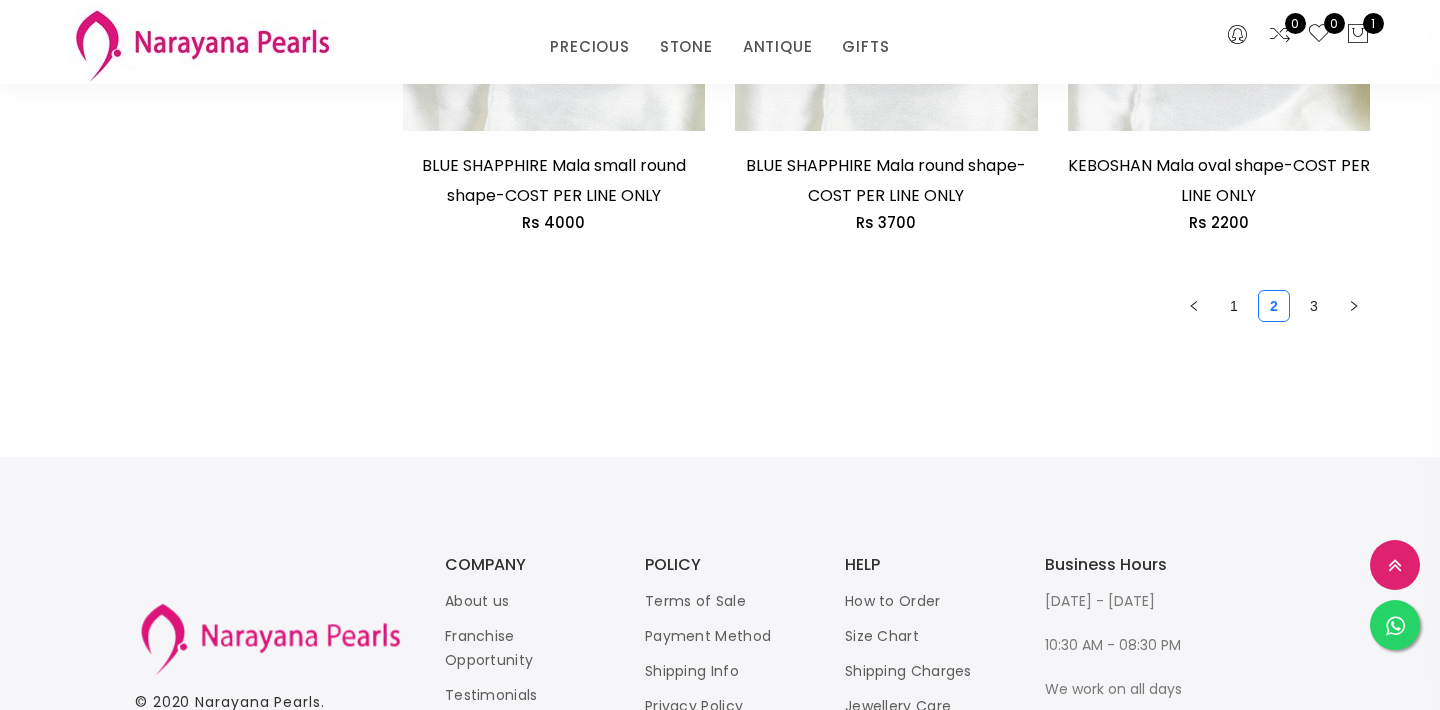 scroll, scrollTop: 3080, scrollLeft: 0, axis: vertical 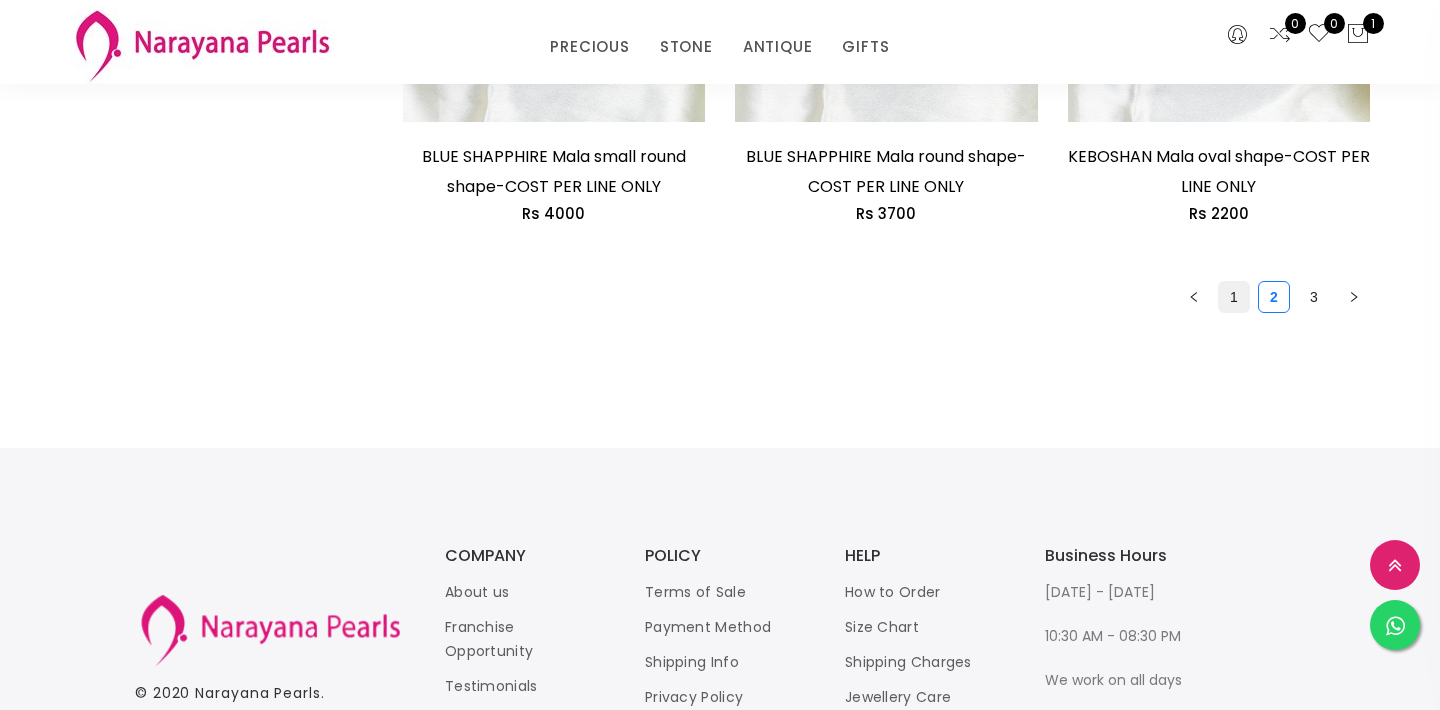 click on "1" at bounding box center [1234, 297] 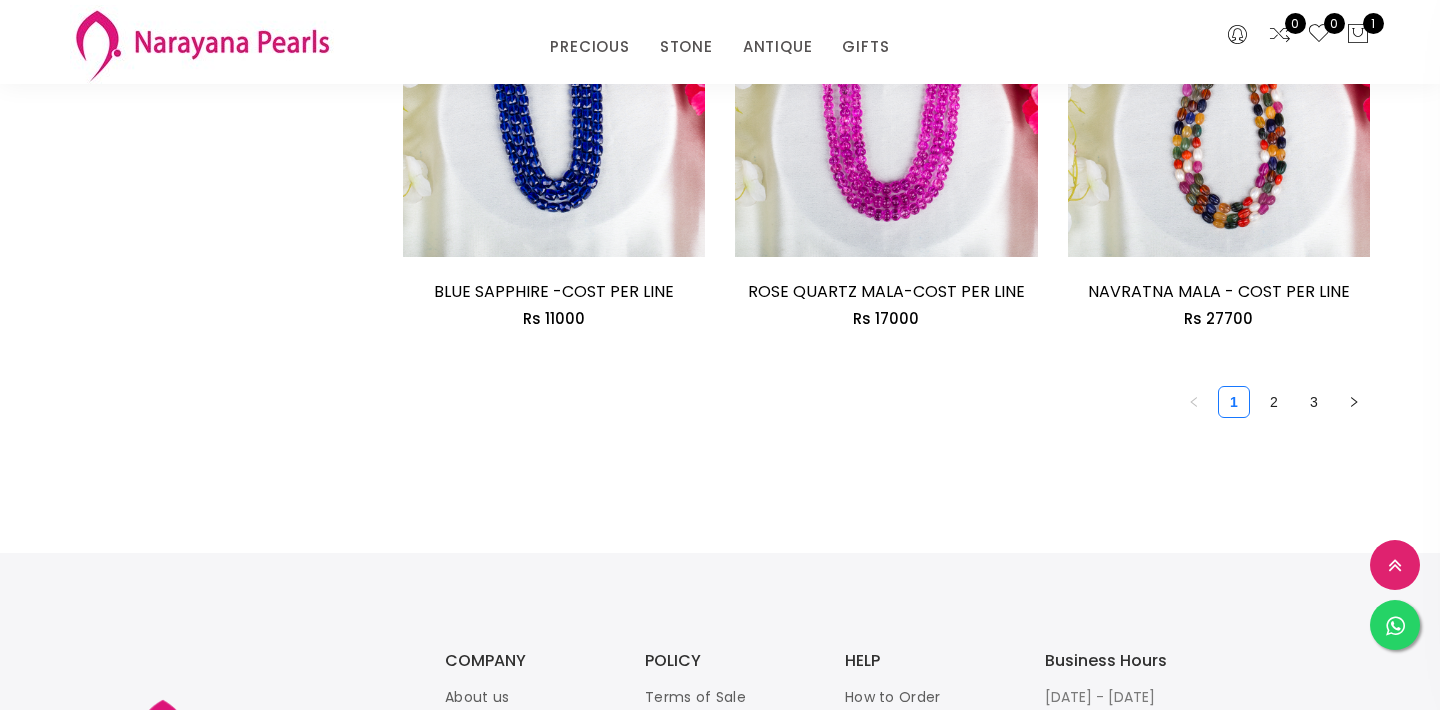 scroll, scrollTop: 2880, scrollLeft: 0, axis: vertical 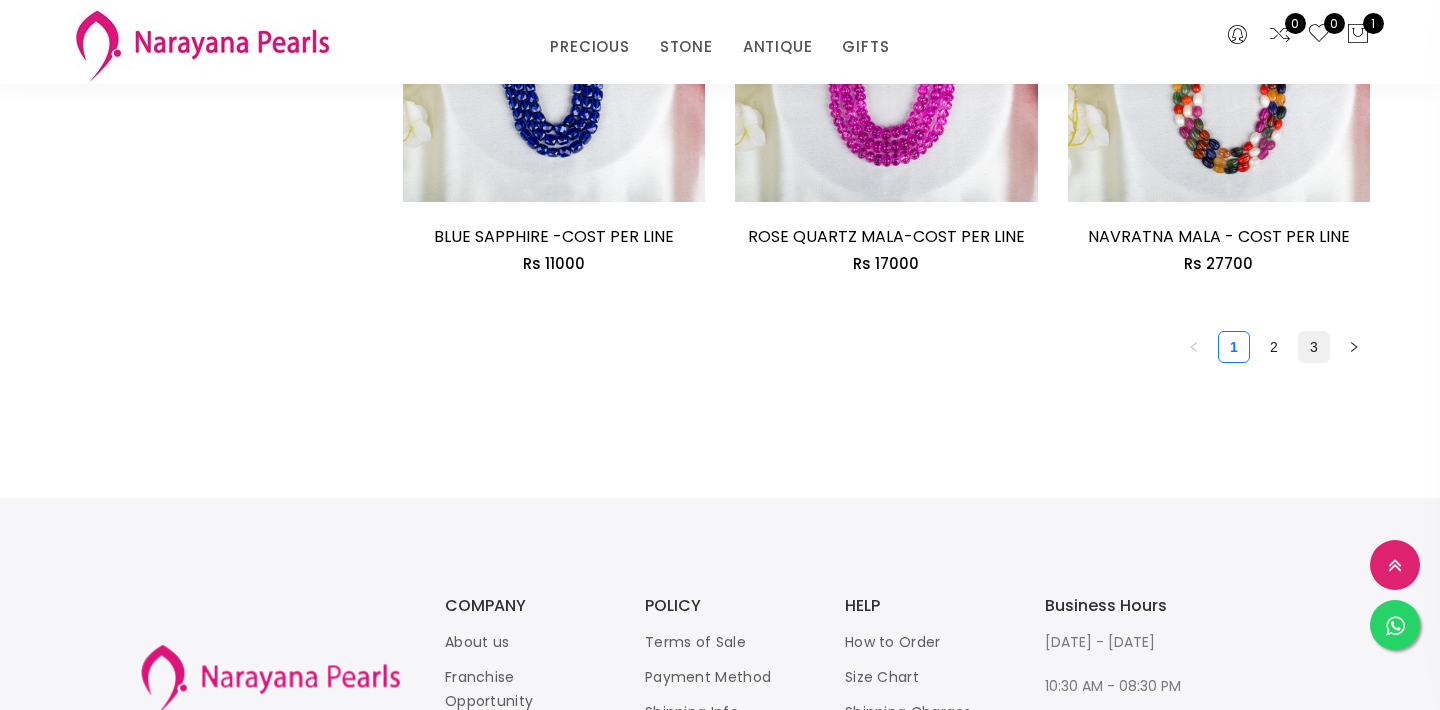 click on "3" at bounding box center [1314, 347] 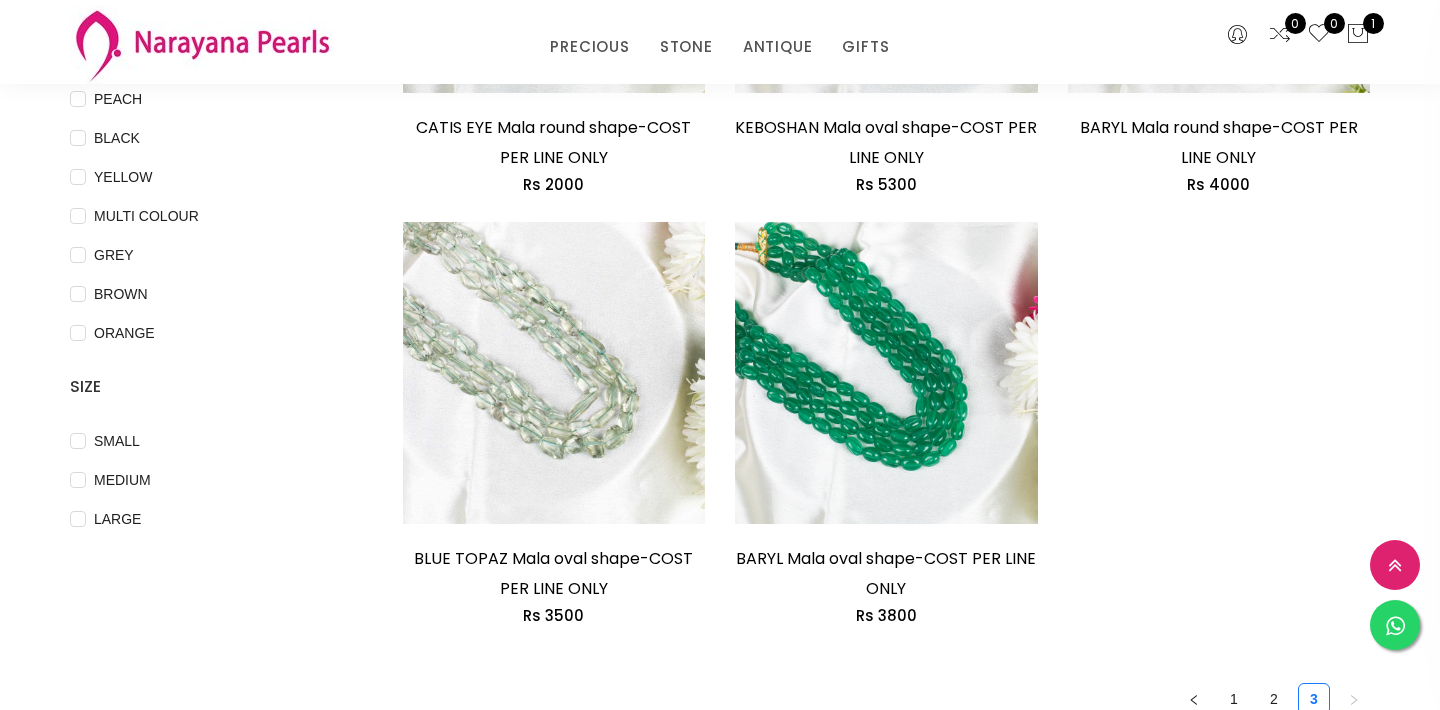 scroll, scrollTop: 560, scrollLeft: 0, axis: vertical 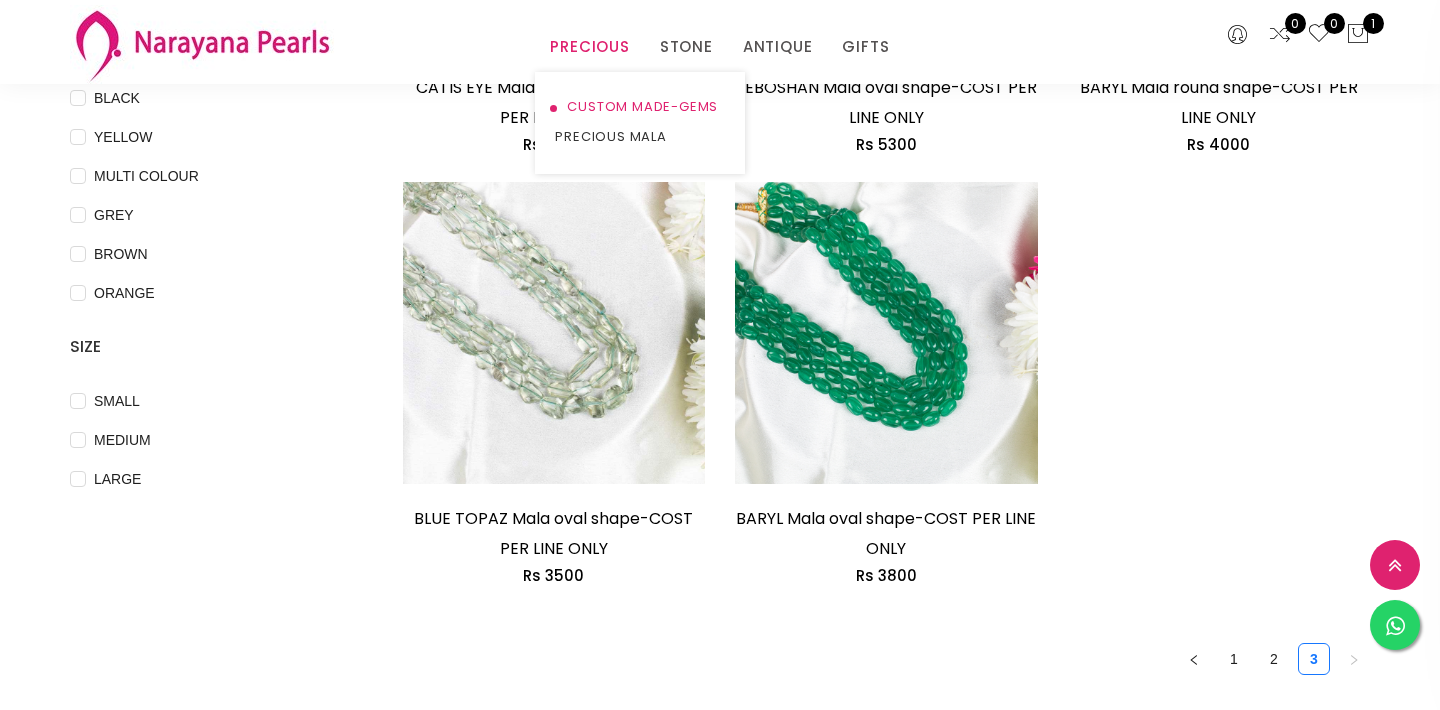 click on "CUSTOM MADE-GEMS" at bounding box center (640, 107) 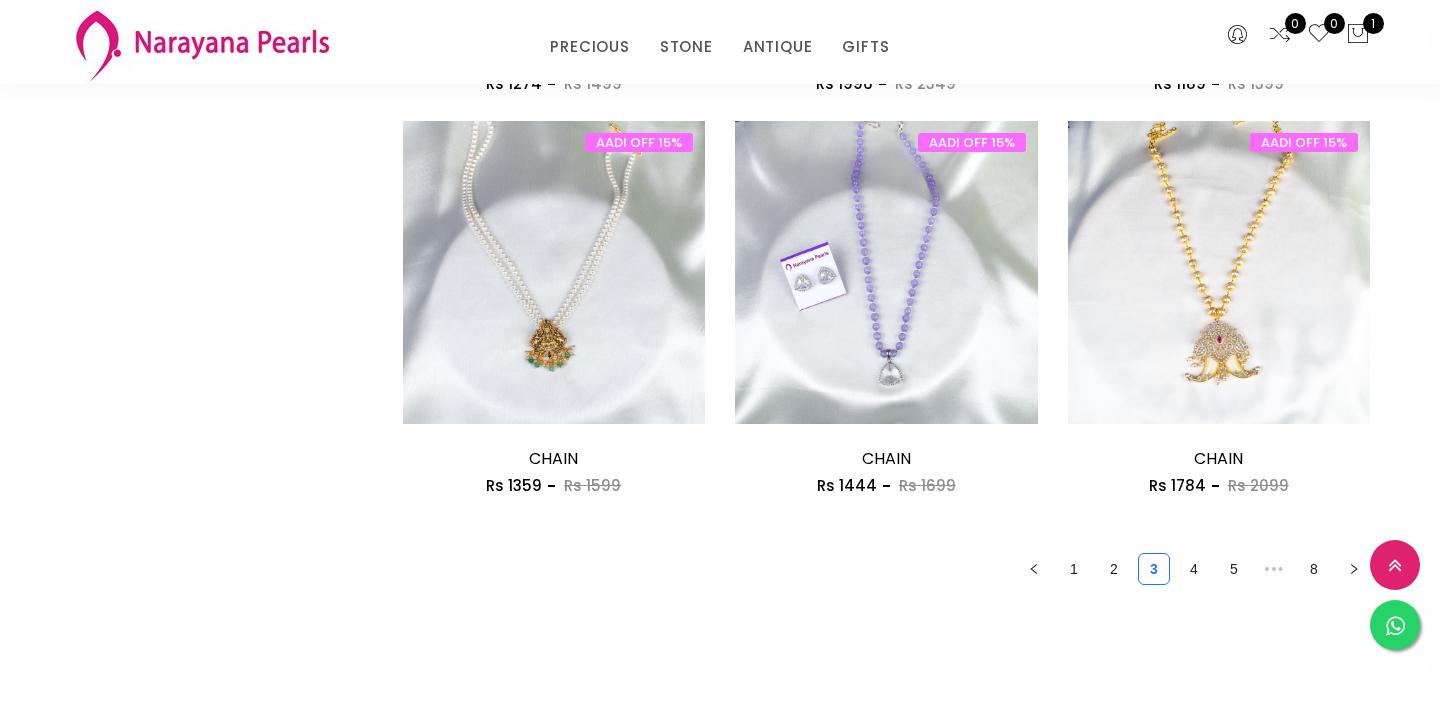 scroll, scrollTop: 2600, scrollLeft: 0, axis: vertical 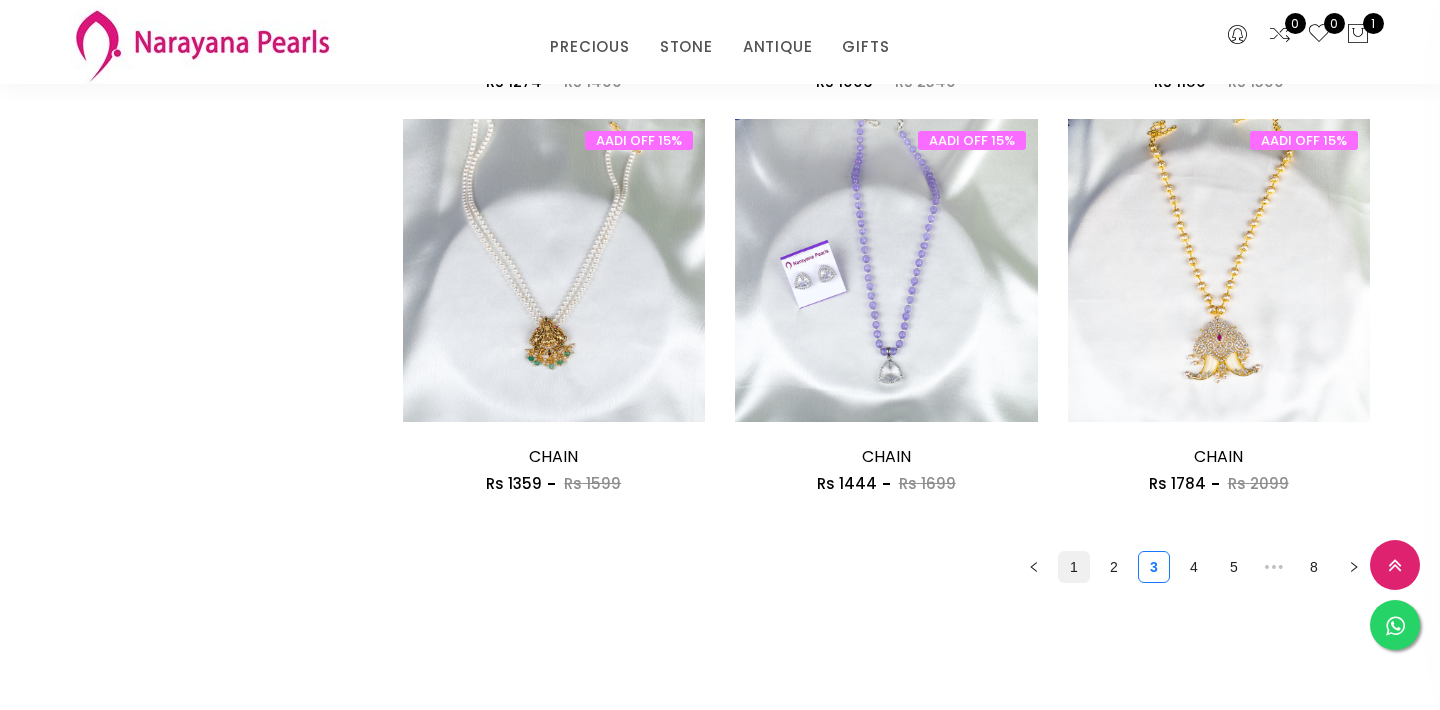 click on "1" at bounding box center (1074, 567) 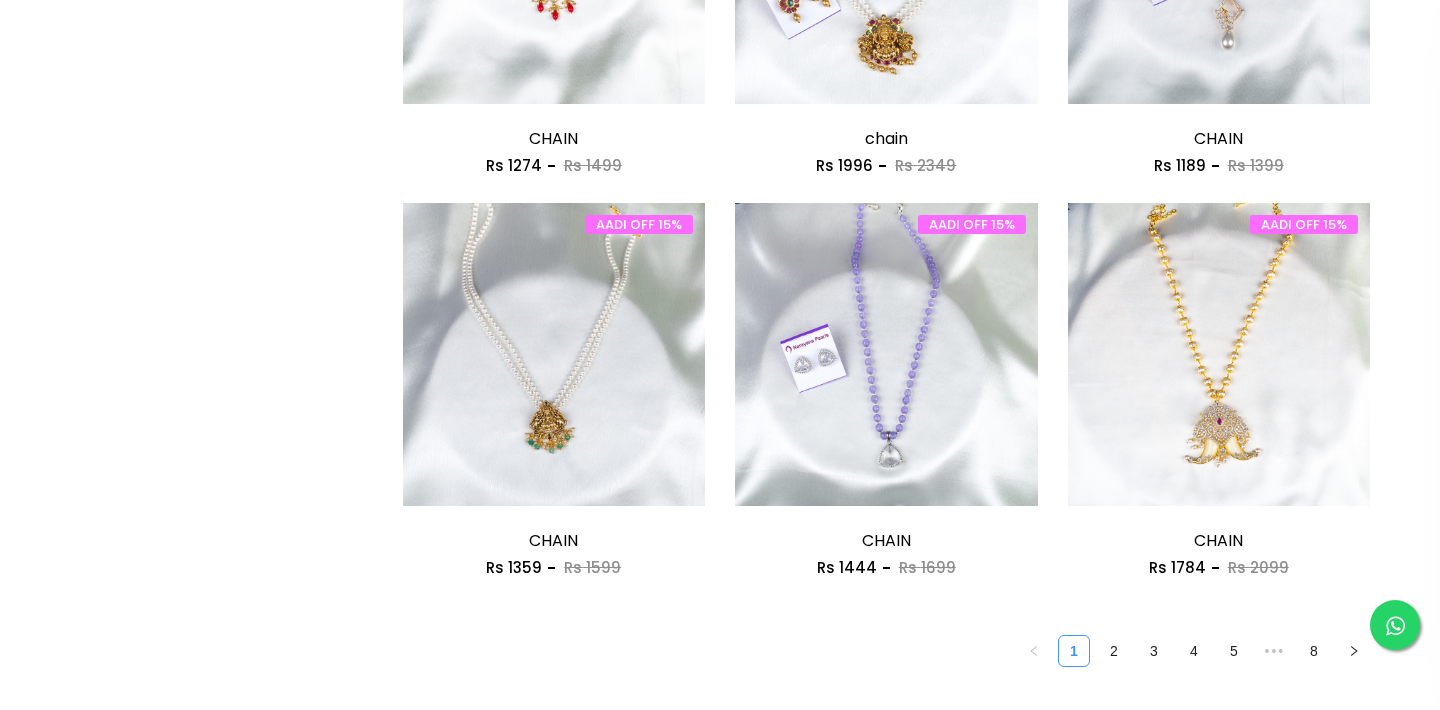 scroll, scrollTop: 0, scrollLeft: 0, axis: both 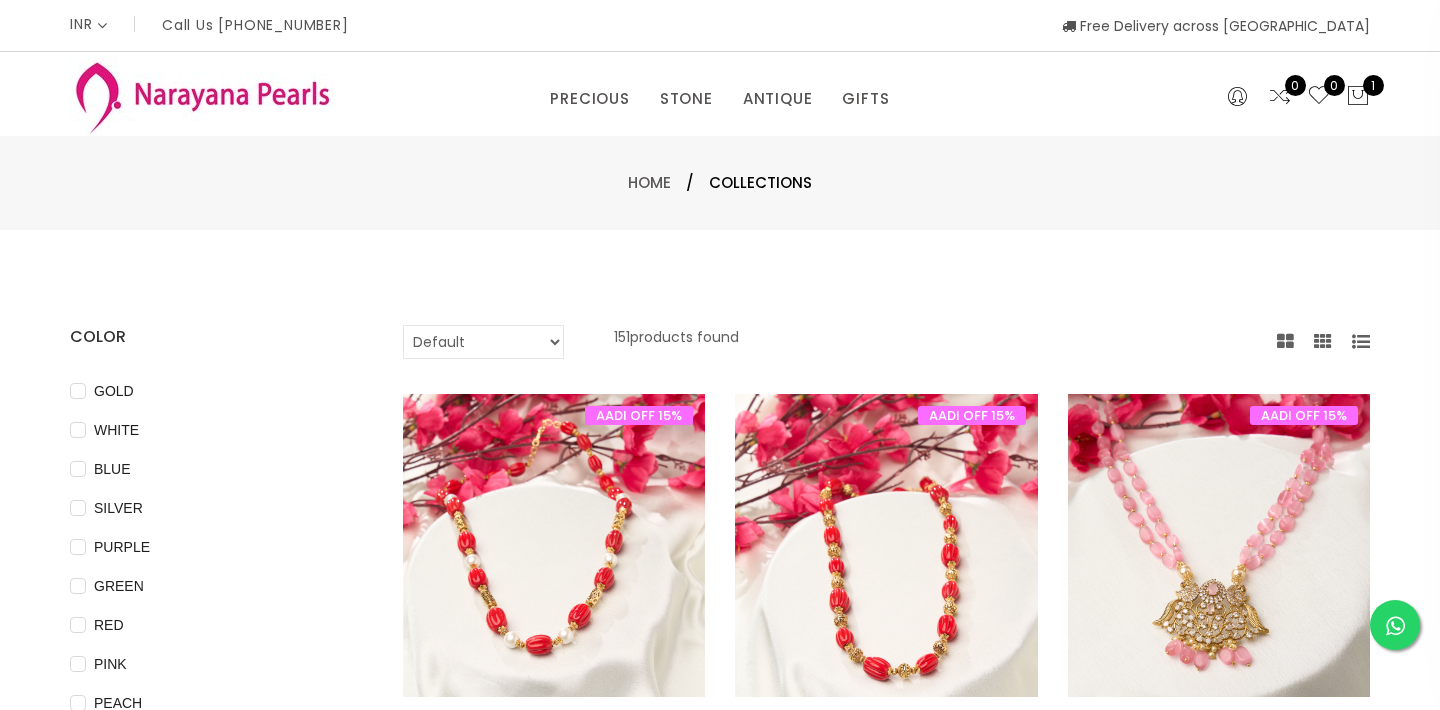 type 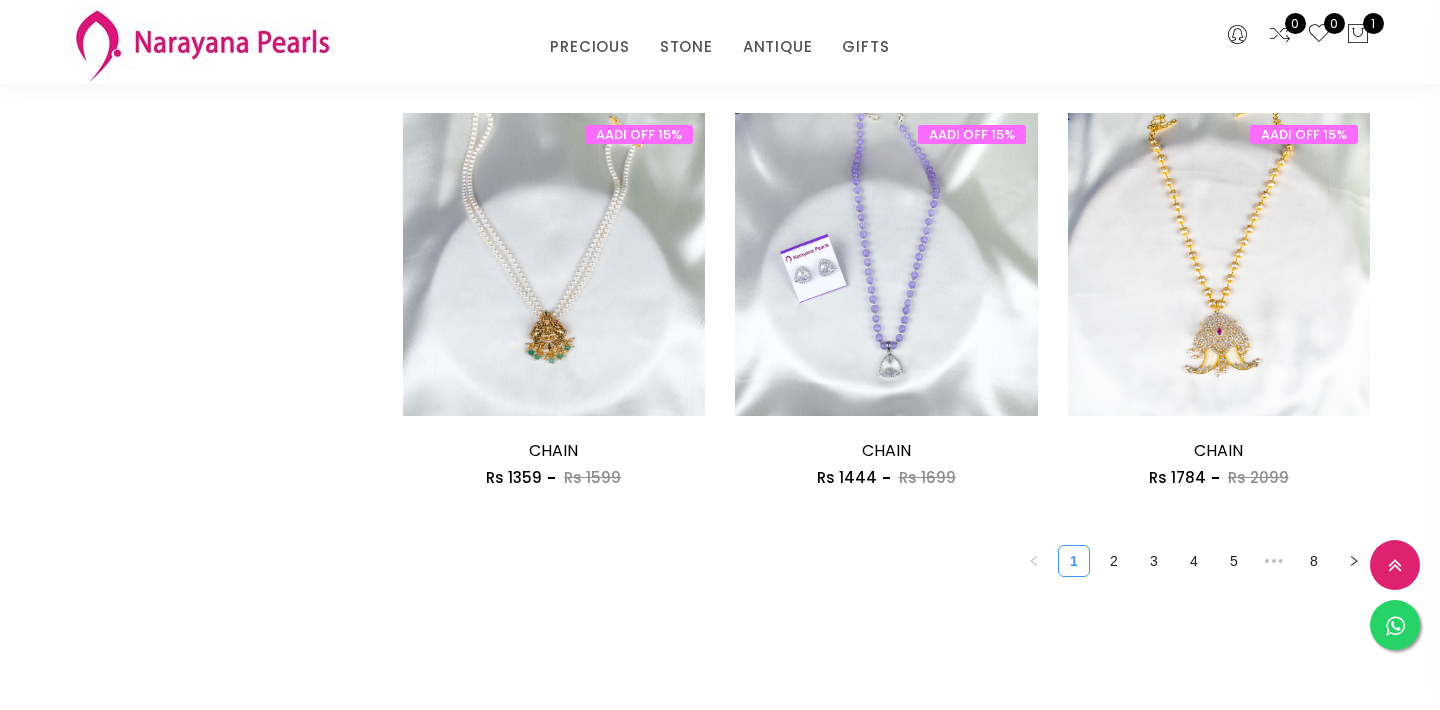 scroll, scrollTop: 2640, scrollLeft: 0, axis: vertical 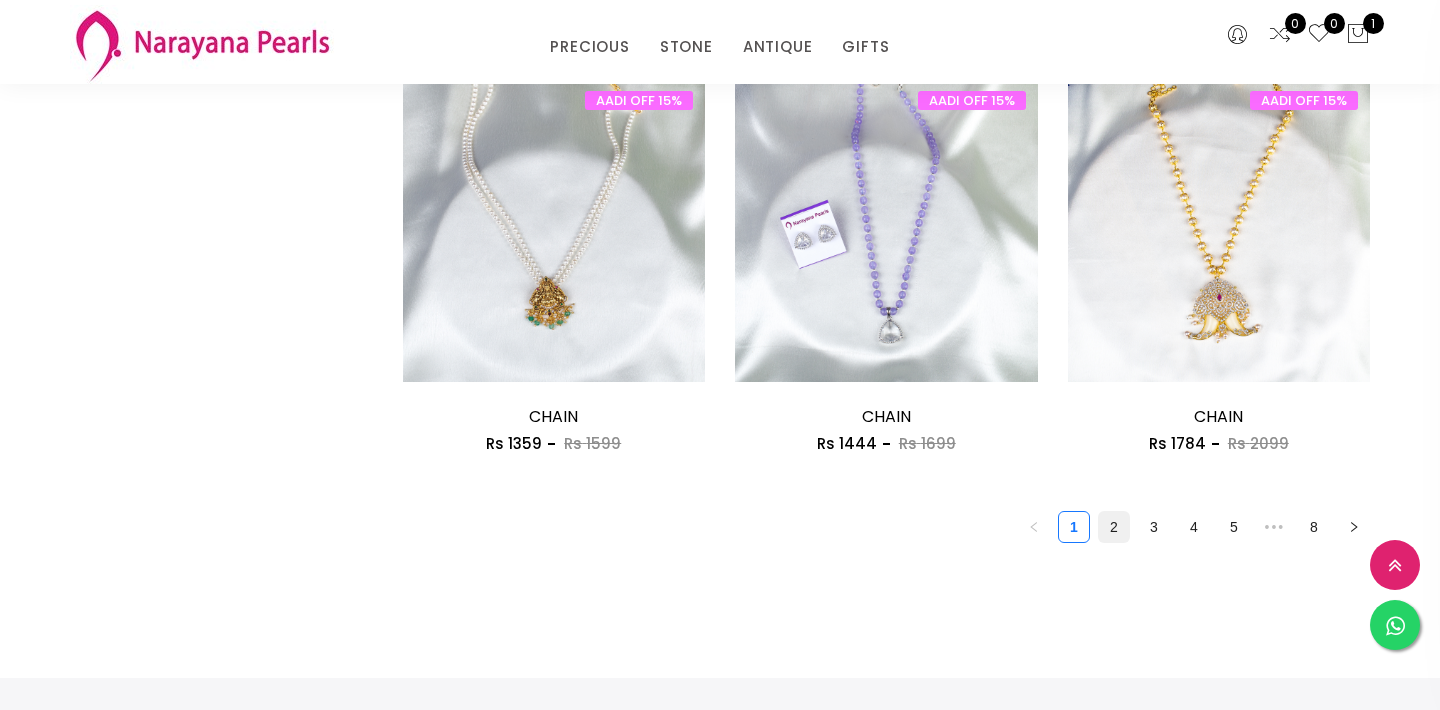 click on "2" at bounding box center [1114, 527] 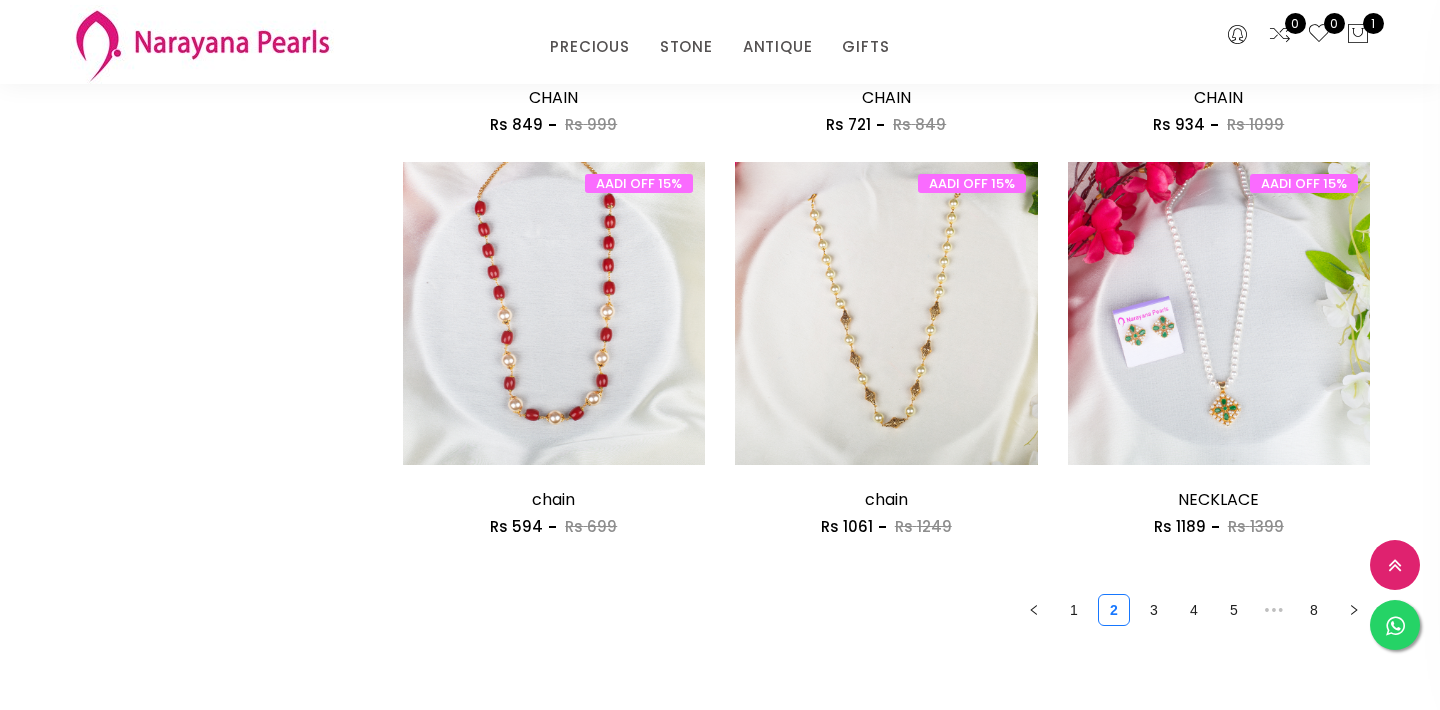 scroll, scrollTop: 2560, scrollLeft: 0, axis: vertical 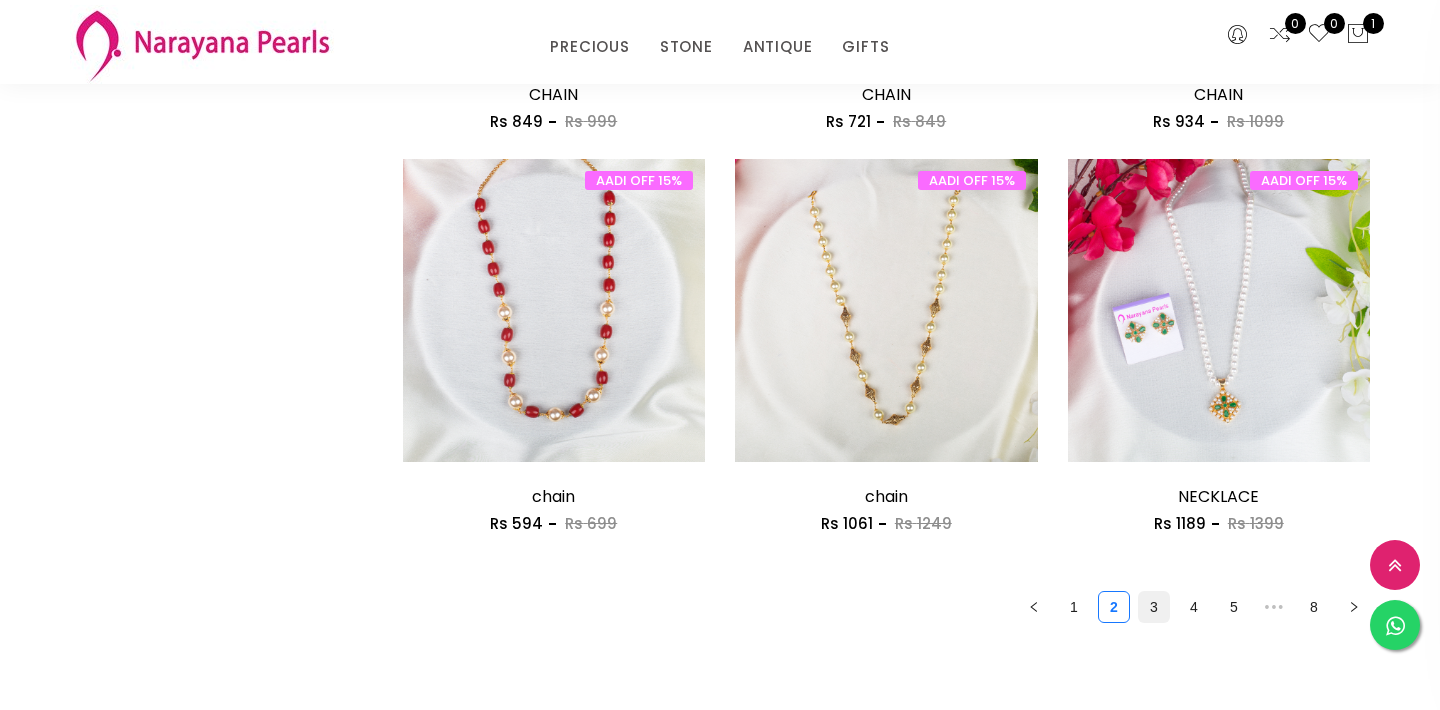 click on "3" at bounding box center (1154, 607) 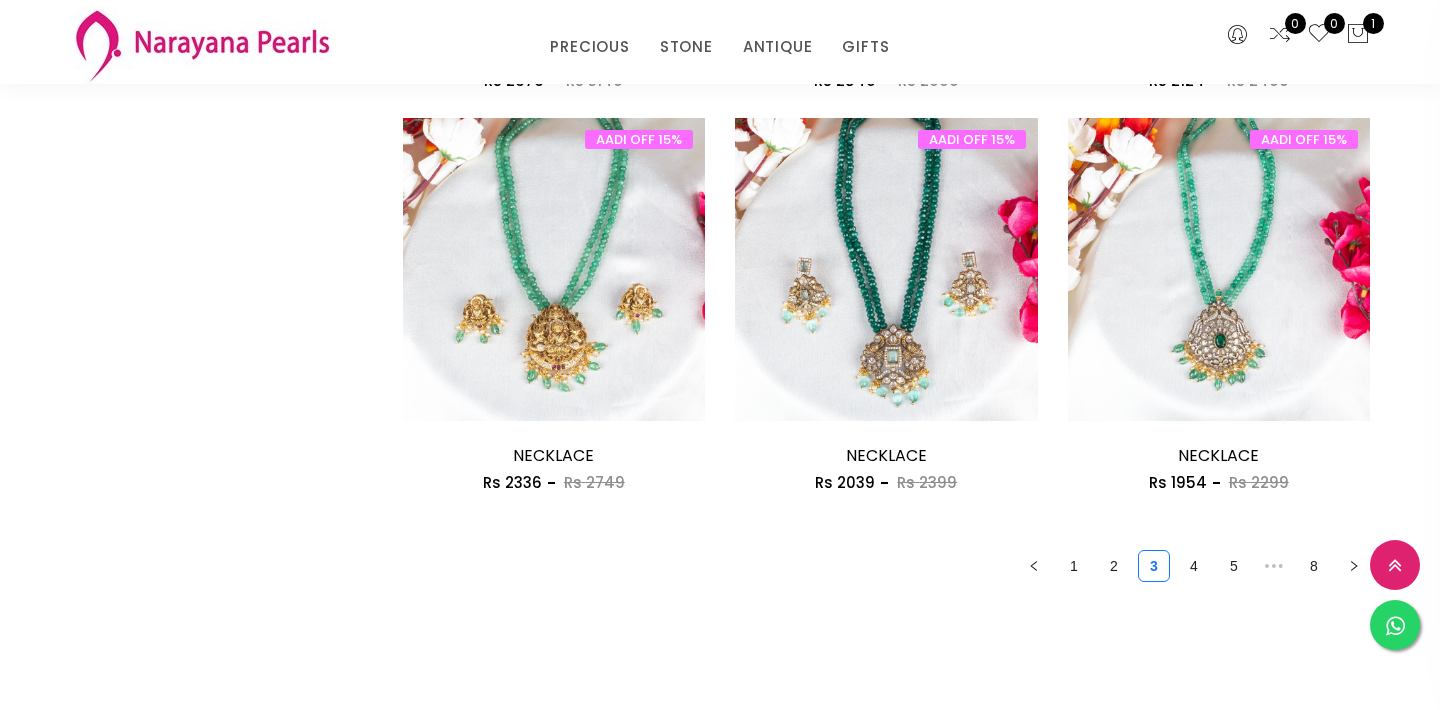 scroll, scrollTop: 2641, scrollLeft: 0, axis: vertical 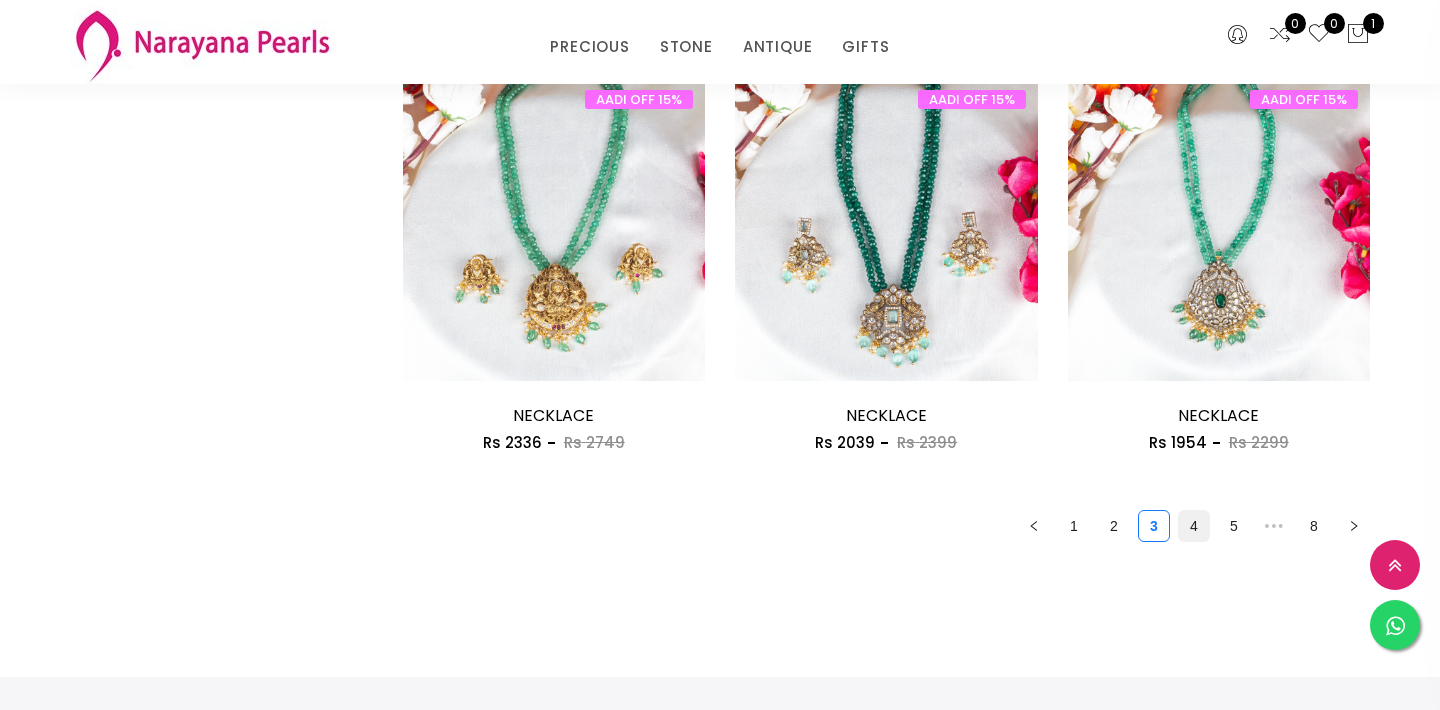 click on "4" at bounding box center [1194, 526] 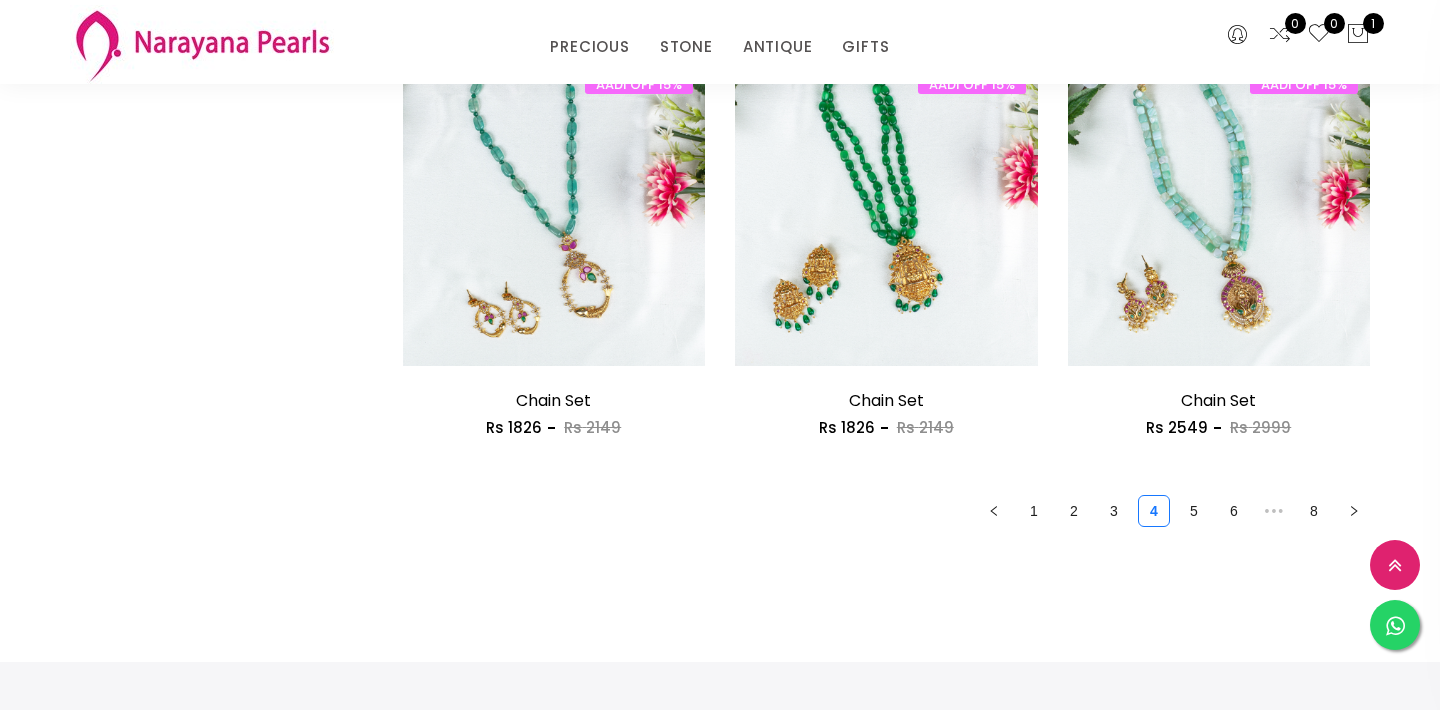 scroll, scrollTop: 2680, scrollLeft: 0, axis: vertical 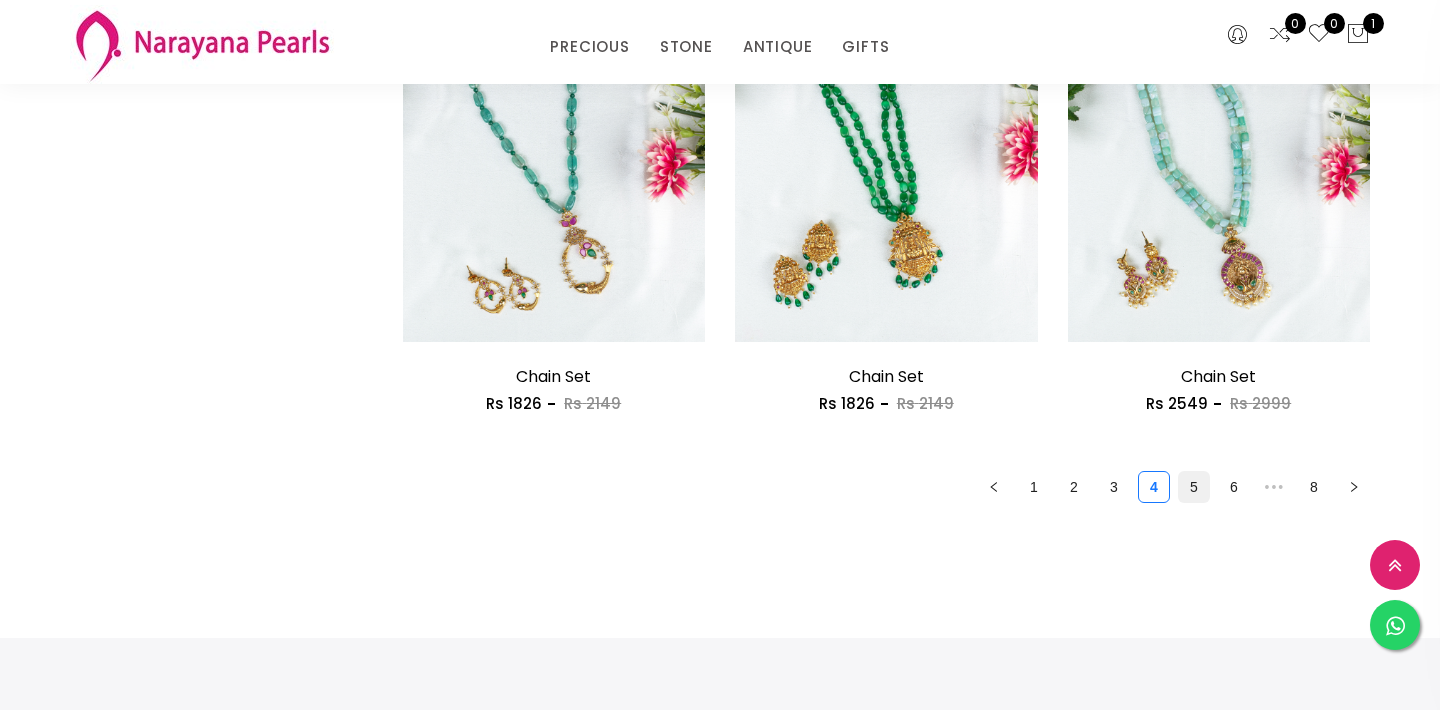 click on "5" at bounding box center [1194, 487] 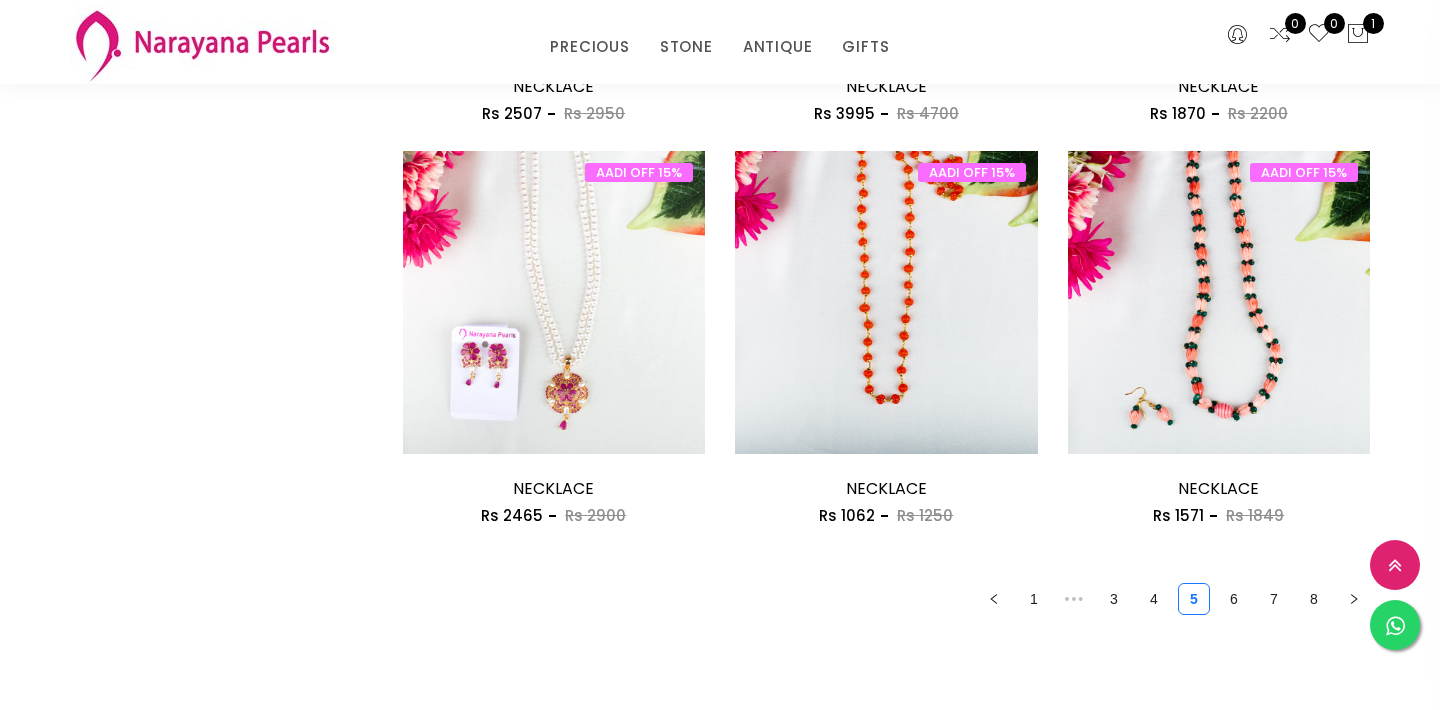 scroll, scrollTop: 2600, scrollLeft: 0, axis: vertical 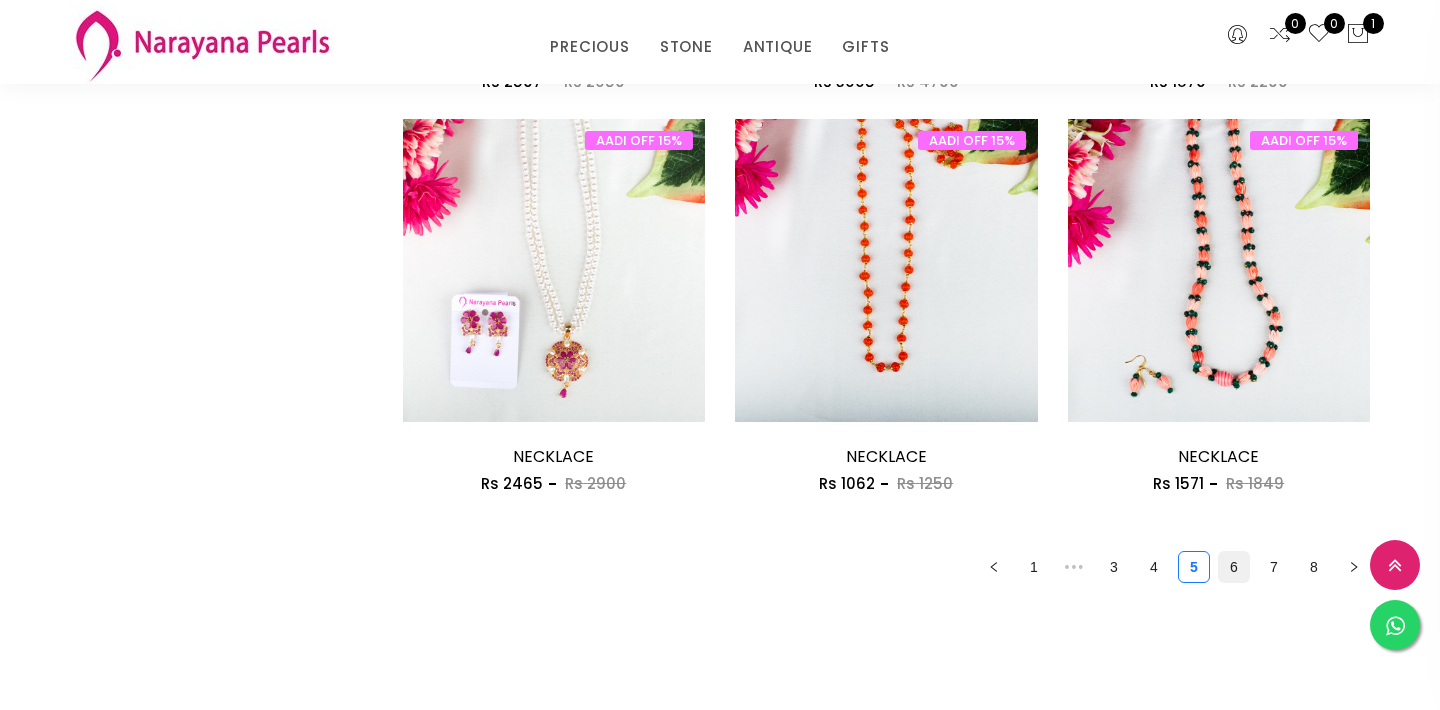 click on "6" at bounding box center (1234, 567) 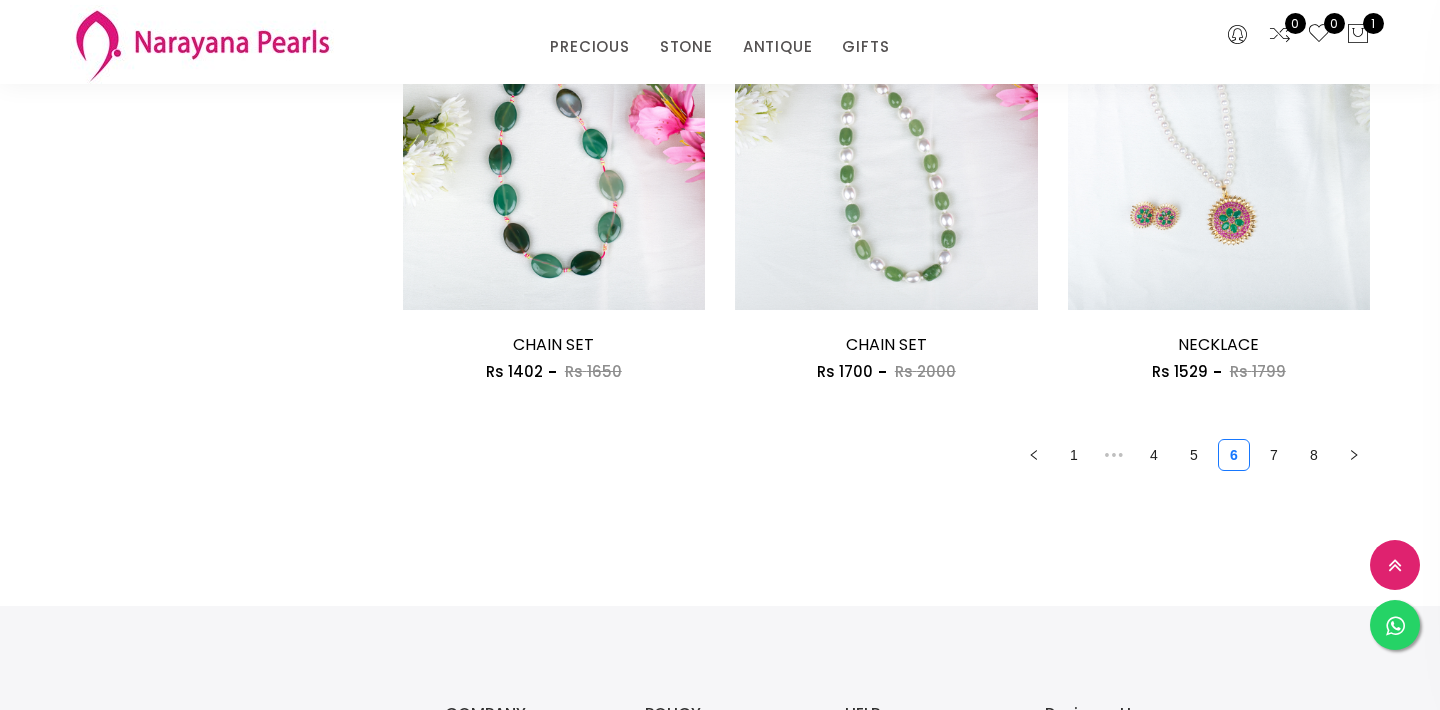 scroll, scrollTop: 2720, scrollLeft: 0, axis: vertical 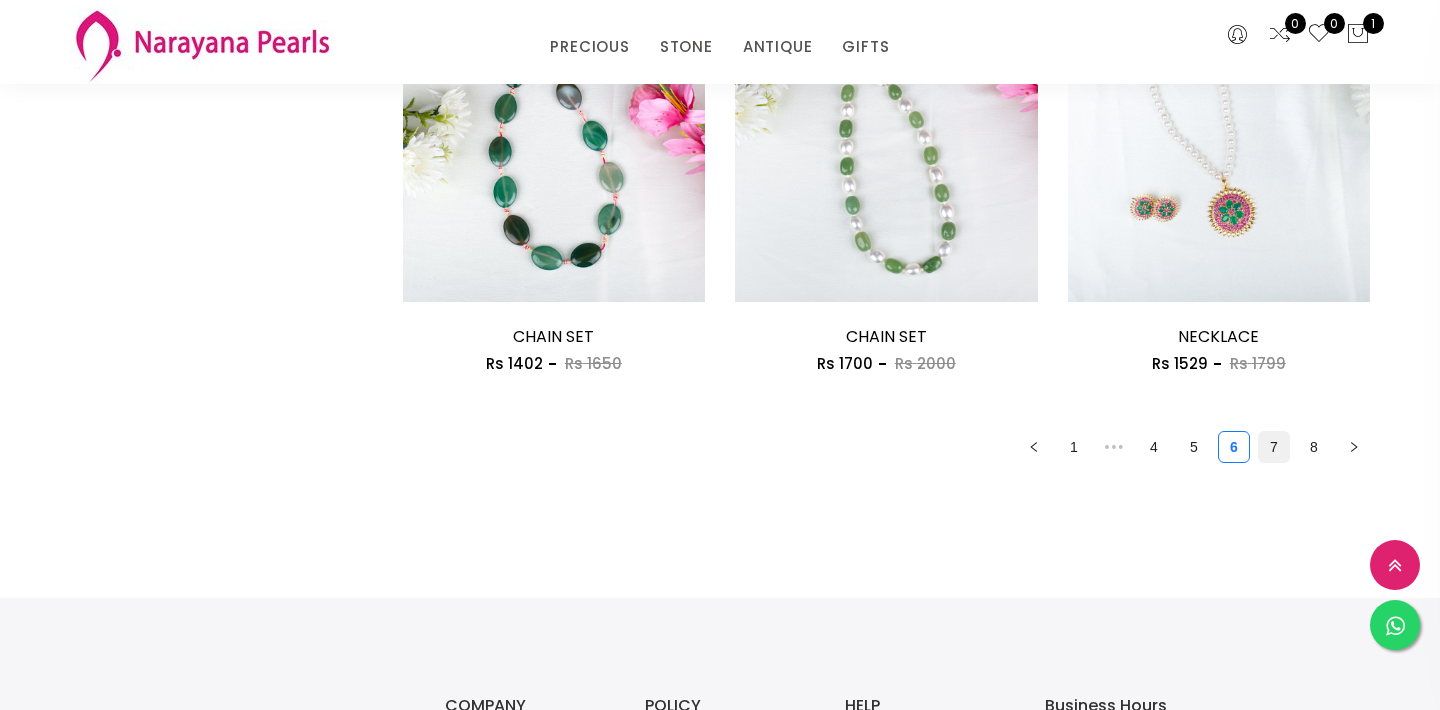 click on "7" at bounding box center (1274, 447) 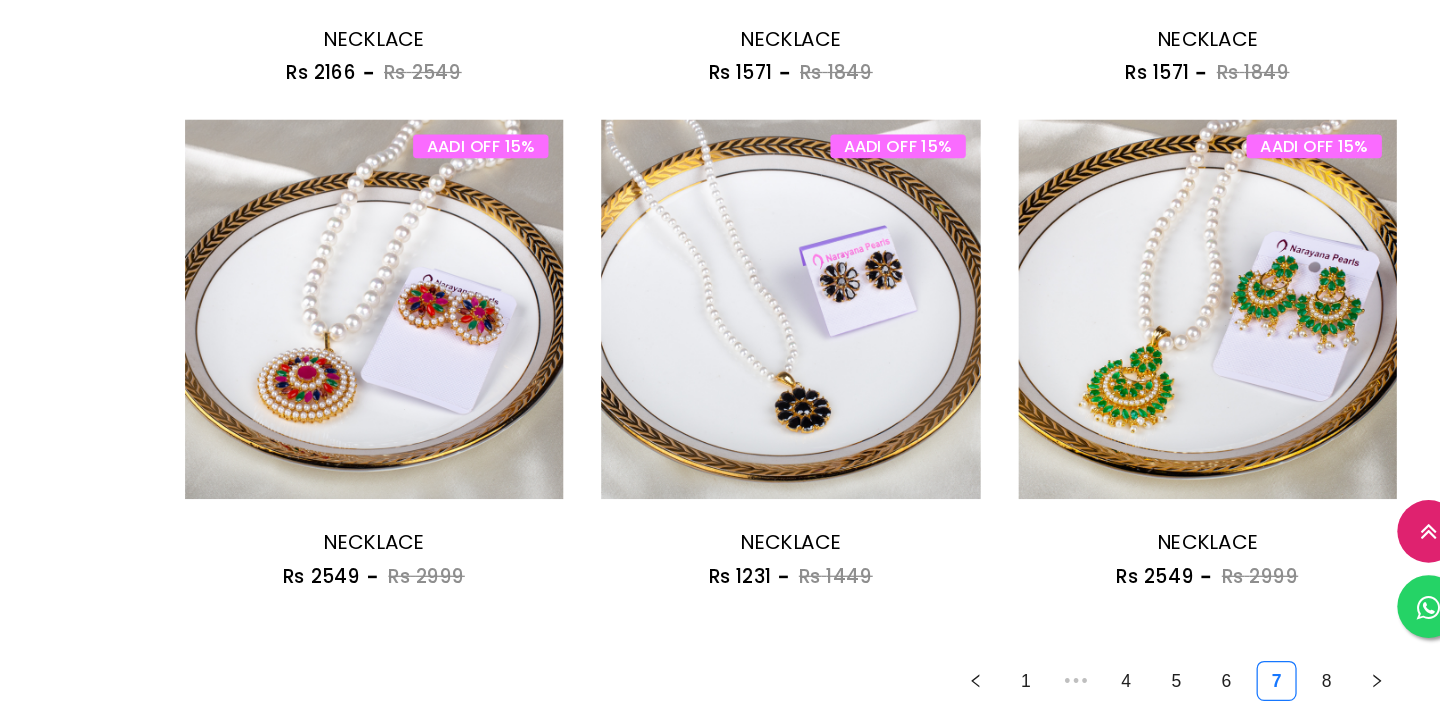 scroll, scrollTop: 2527, scrollLeft: 0, axis: vertical 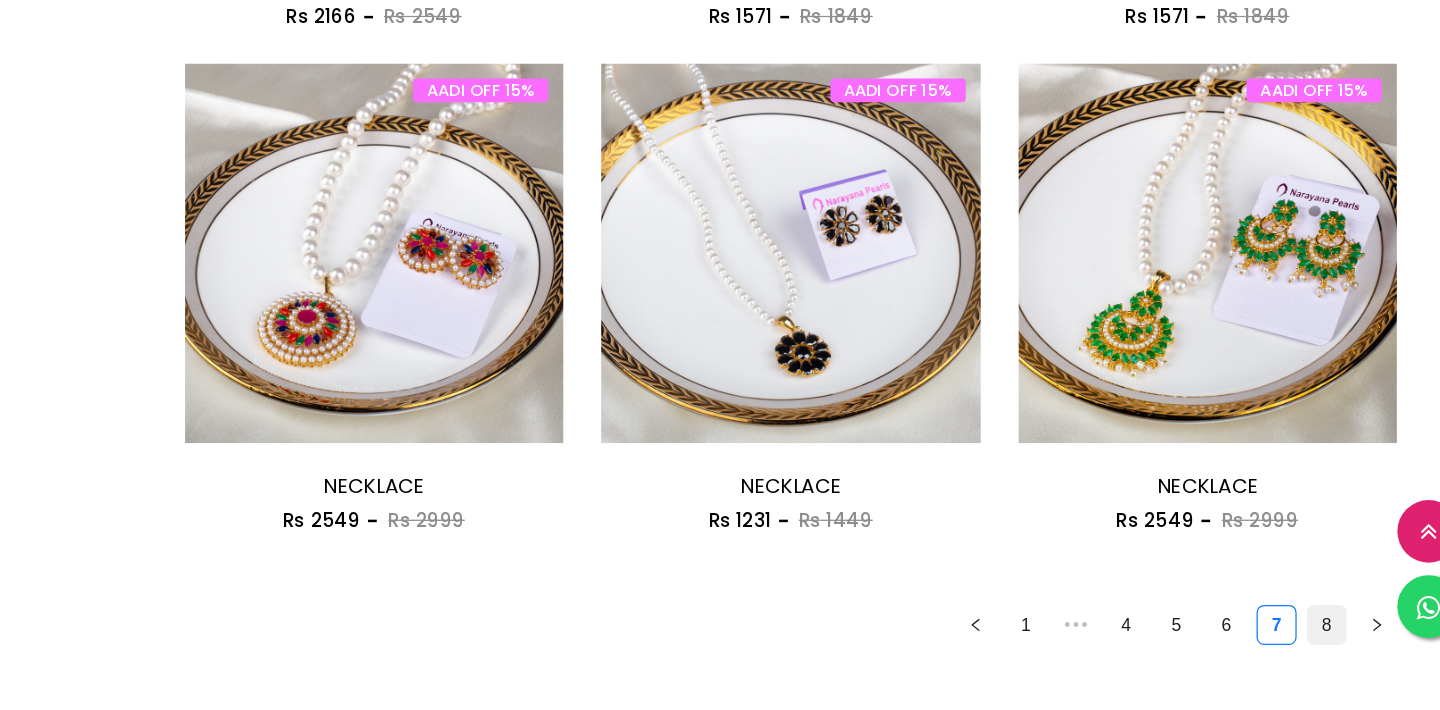 click on "8" at bounding box center (1314, 640) 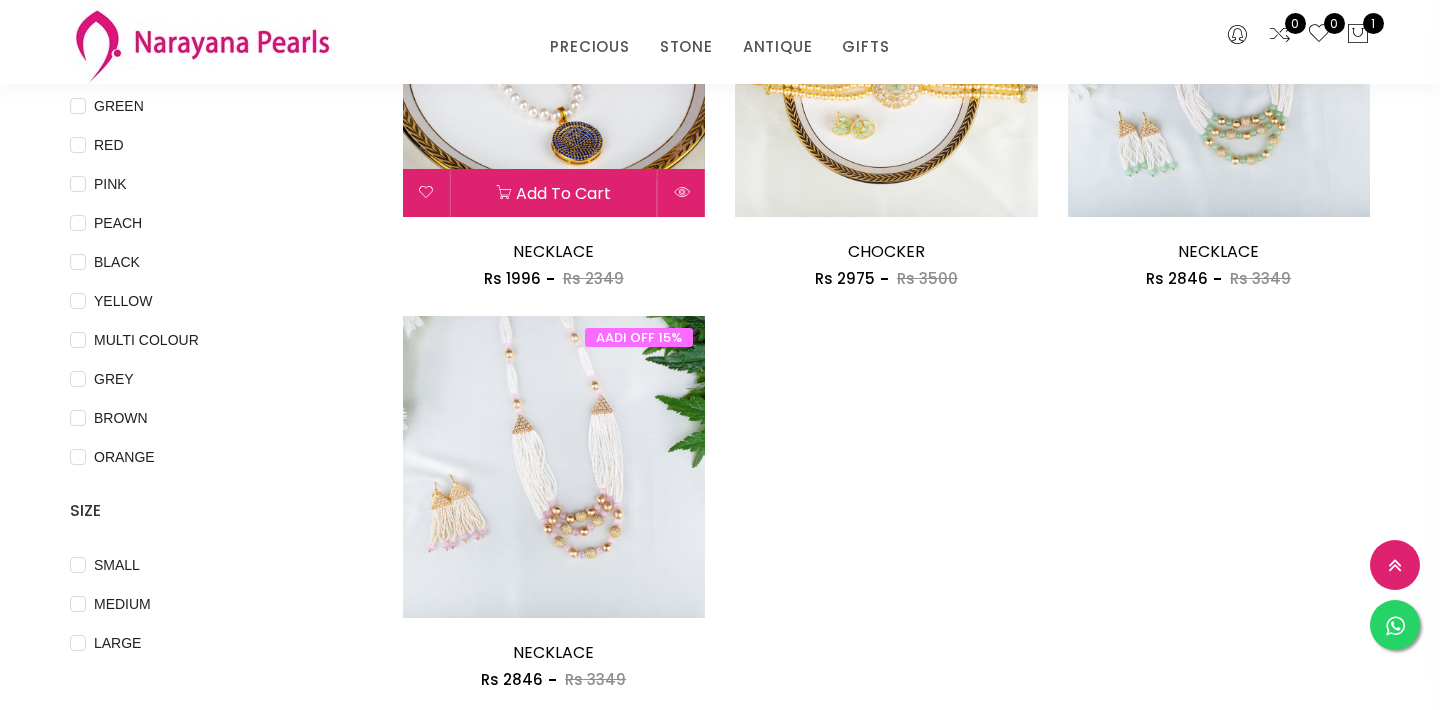scroll, scrollTop: 400, scrollLeft: 0, axis: vertical 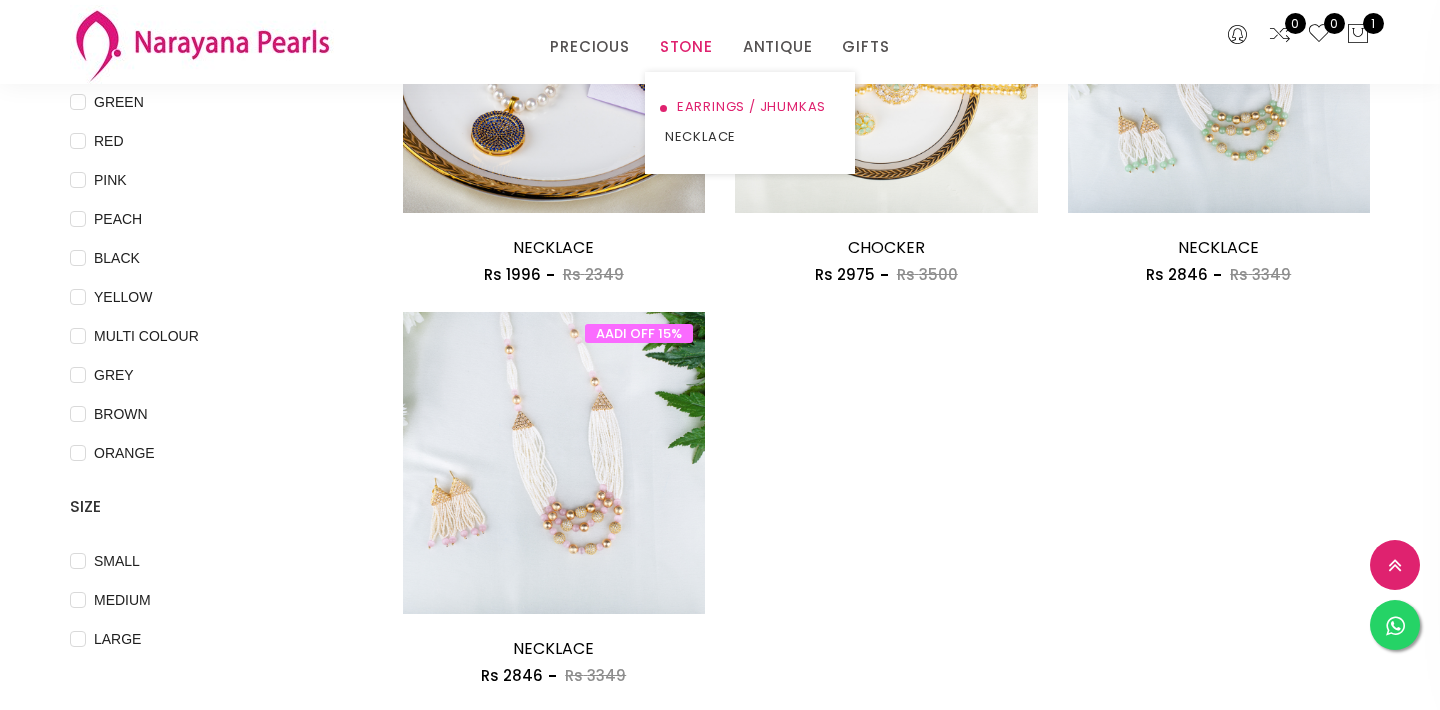 click on "EARRINGS / JHUMKAS" at bounding box center (750, 107) 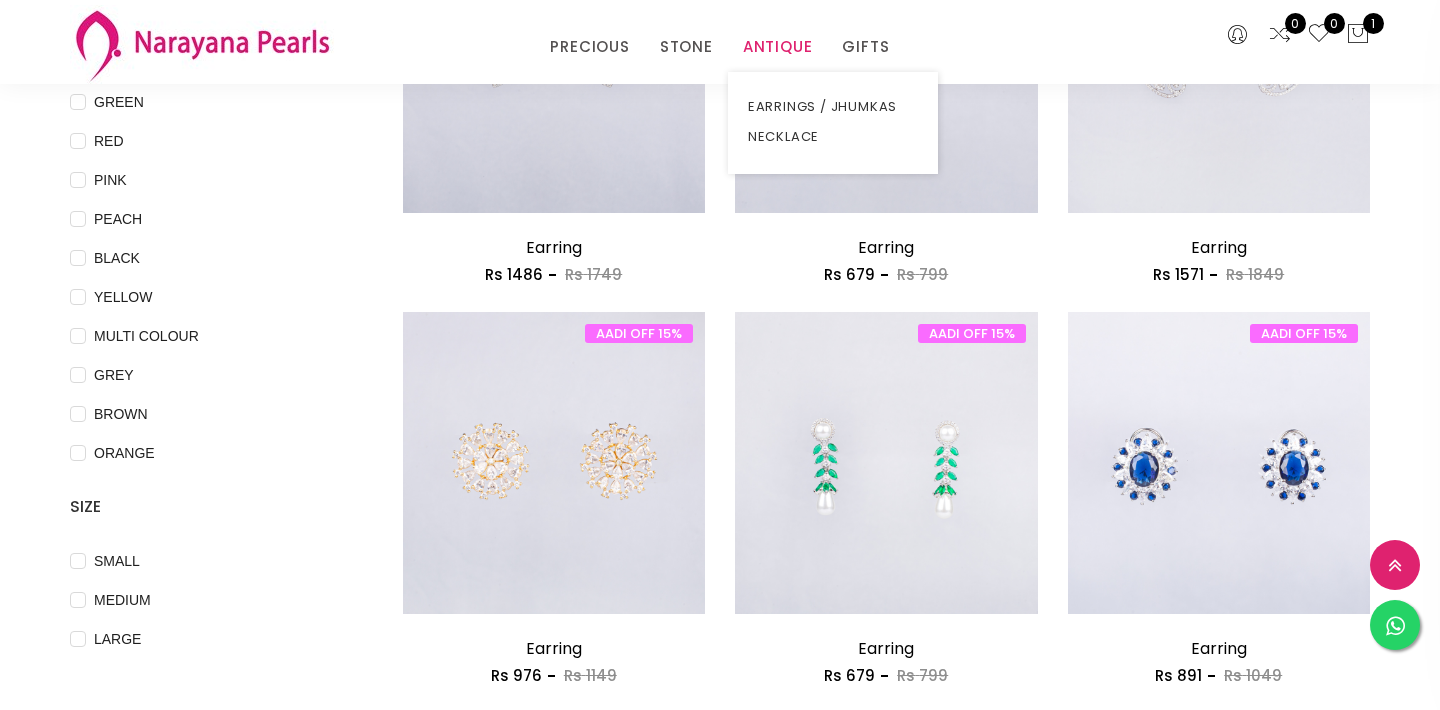 click on "ANTIQUE" at bounding box center [778, 47] 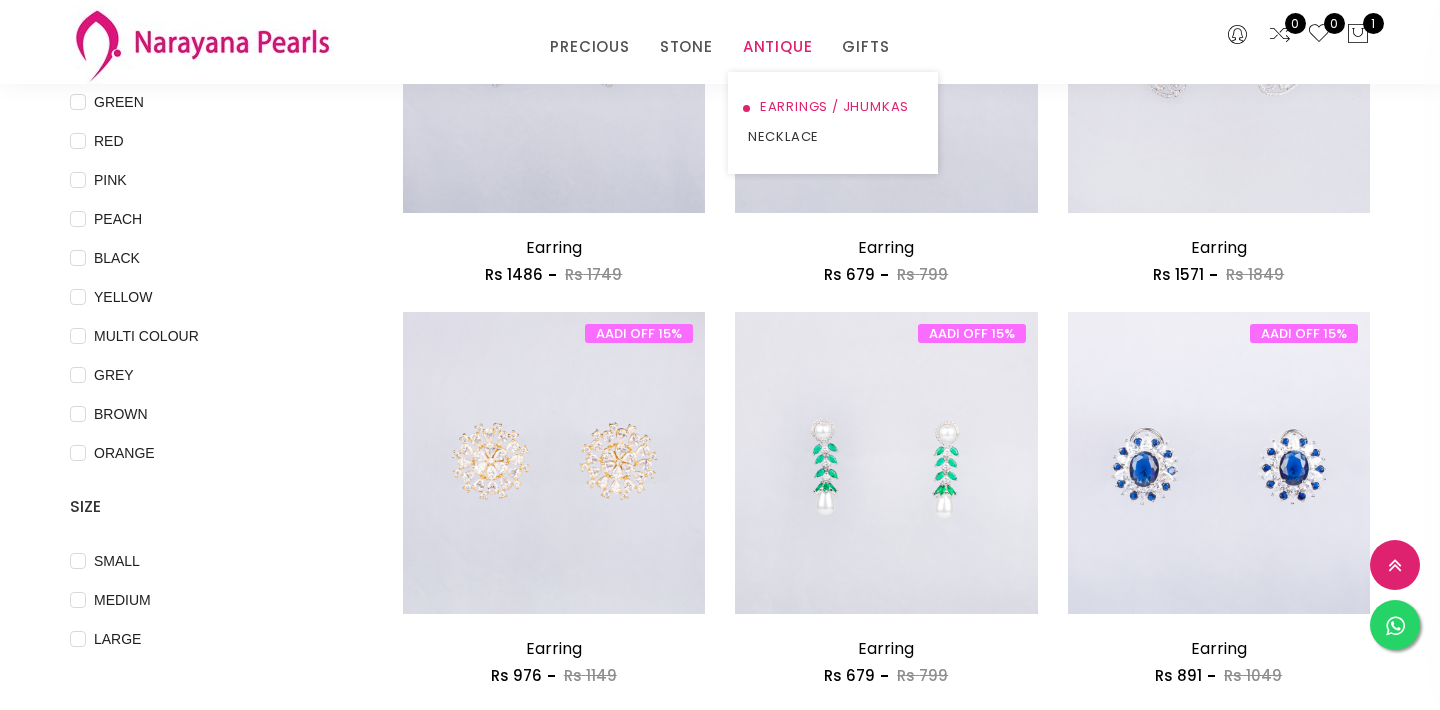 click on "EARRINGS / JHUMKAS" at bounding box center (833, 107) 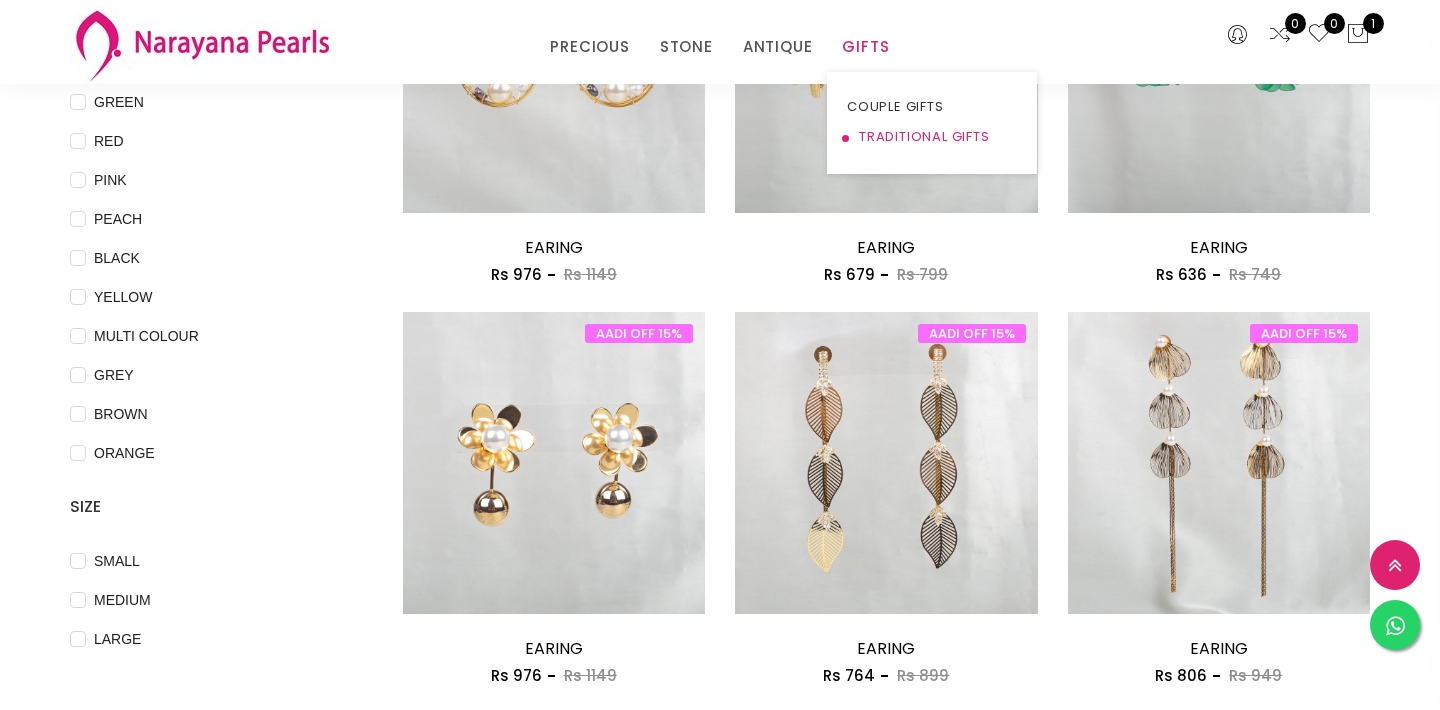 click on "TRADITIONAL GIFTS" at bounding box center [932, 137] 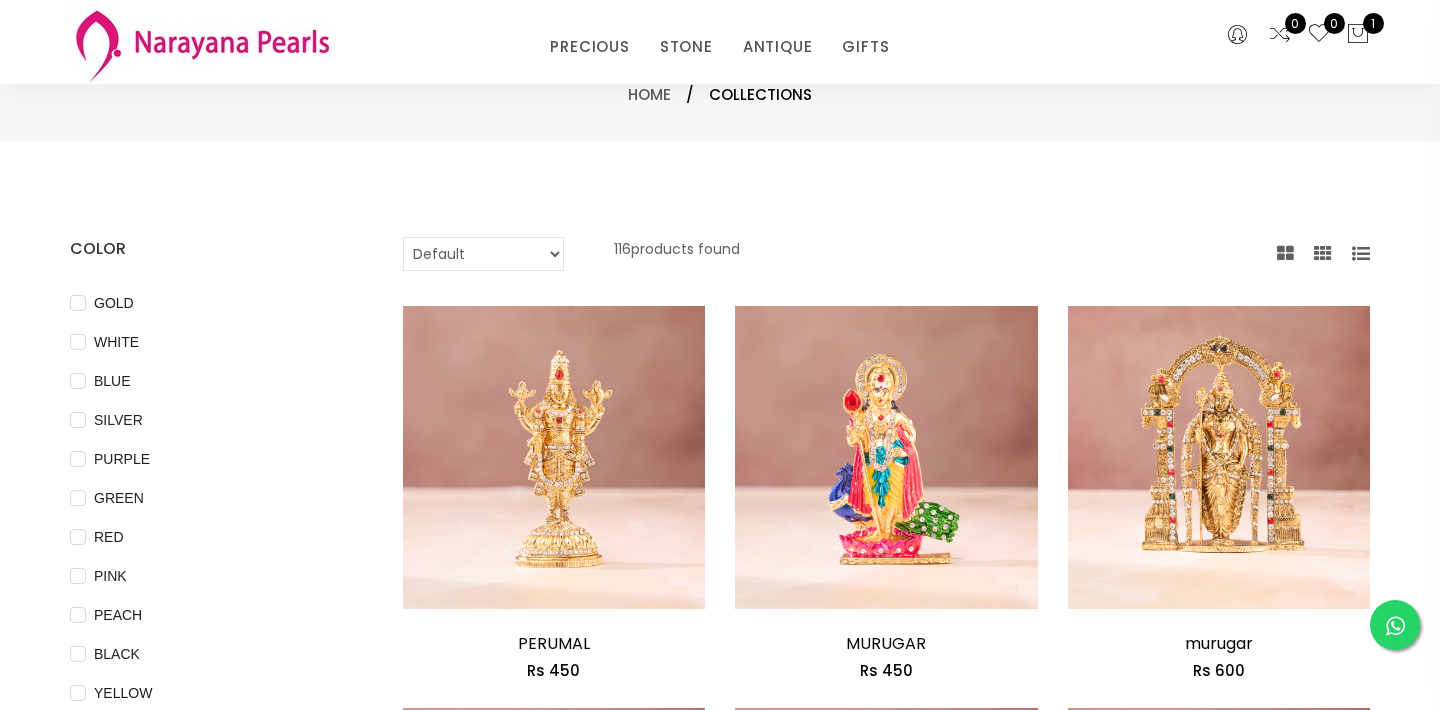 scroll, scrollTop: 0, scrollLeft: 0, axis: both 